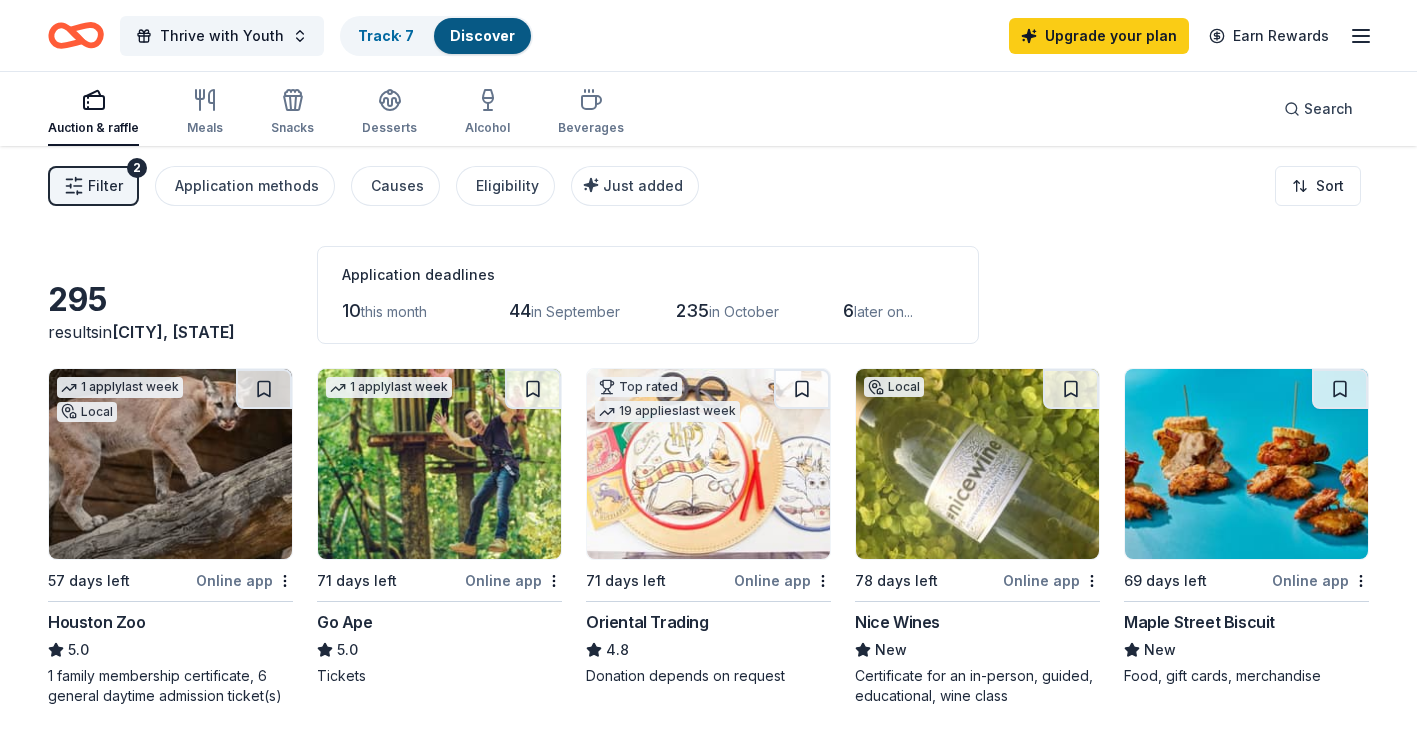 scroll, scrollTop: 835, scrollLeft: 0, axis: vertical 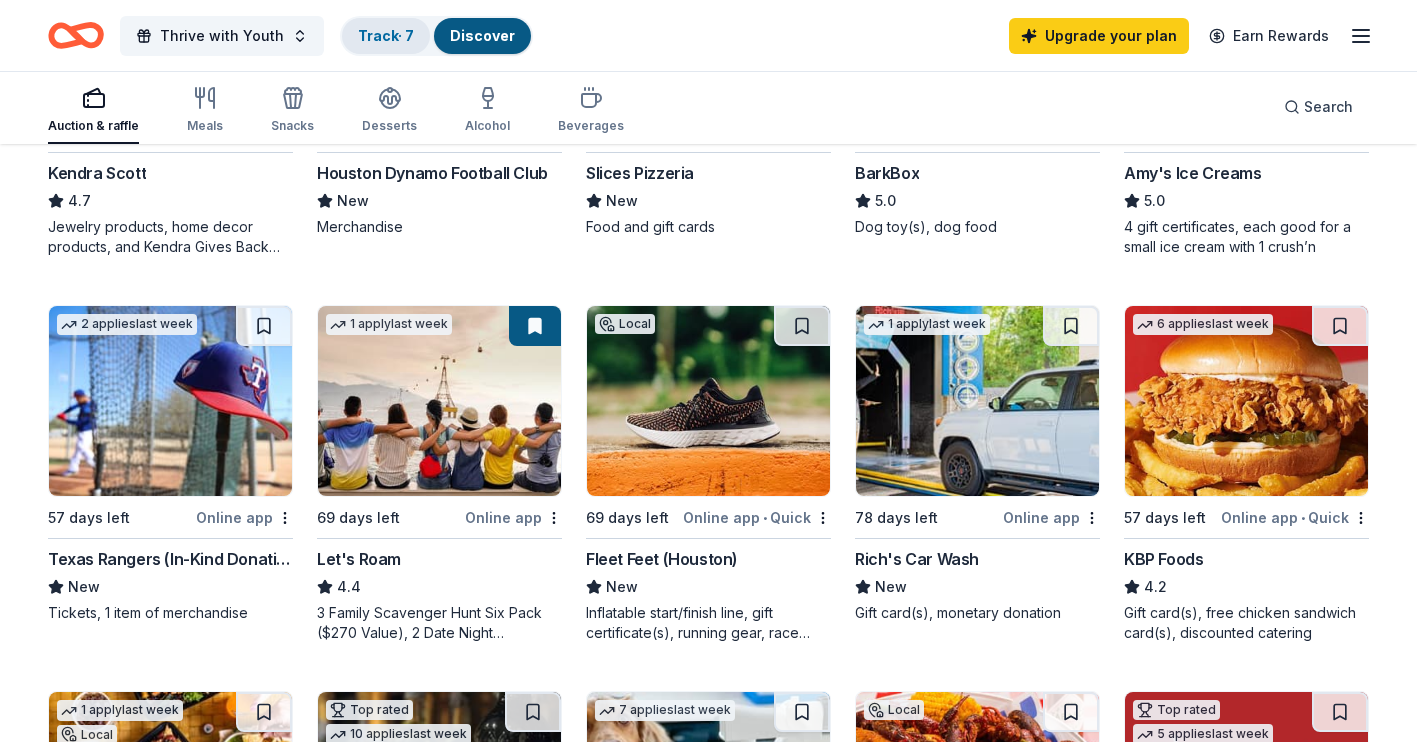 click on "Track  · 7" at bounding box center [386, 36] 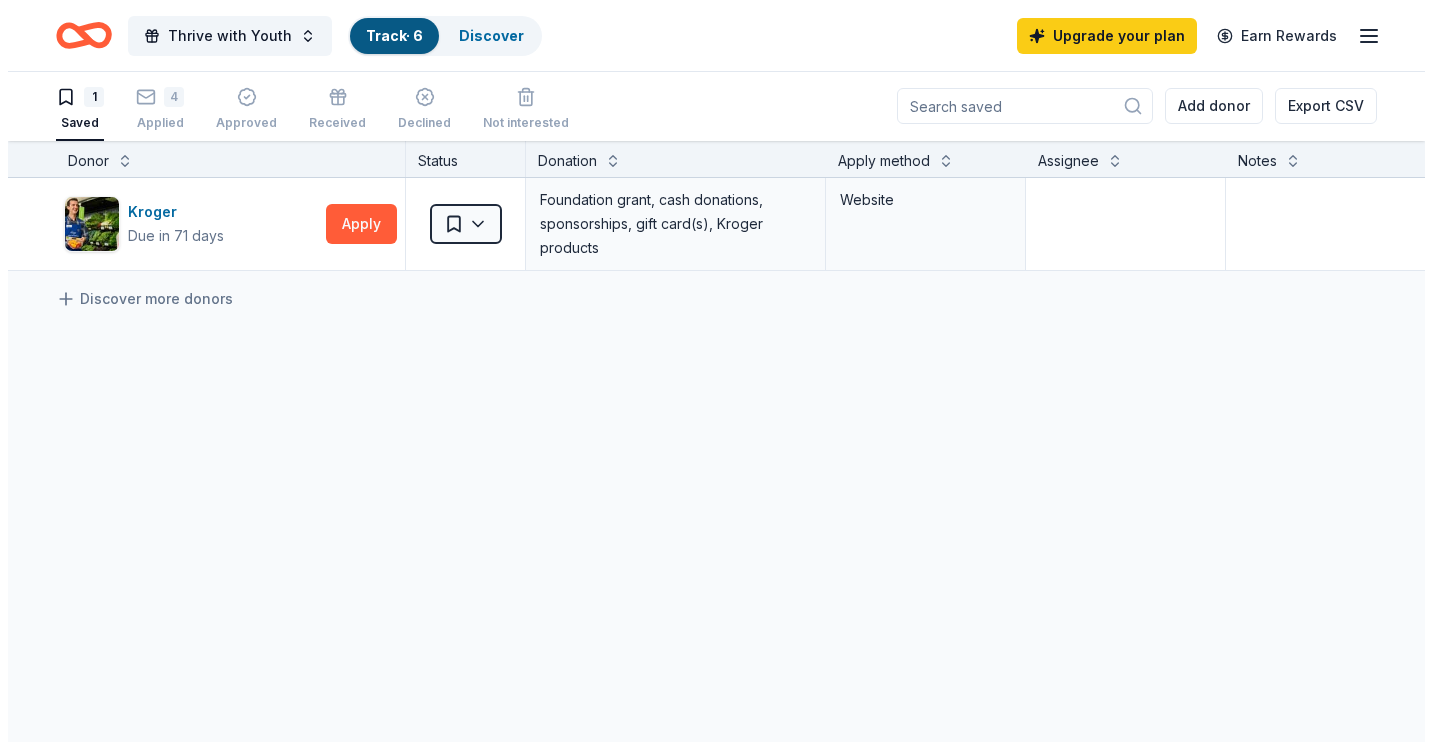 scroll, scrollTop: 1, scrollLeft: 0, axis: vertical 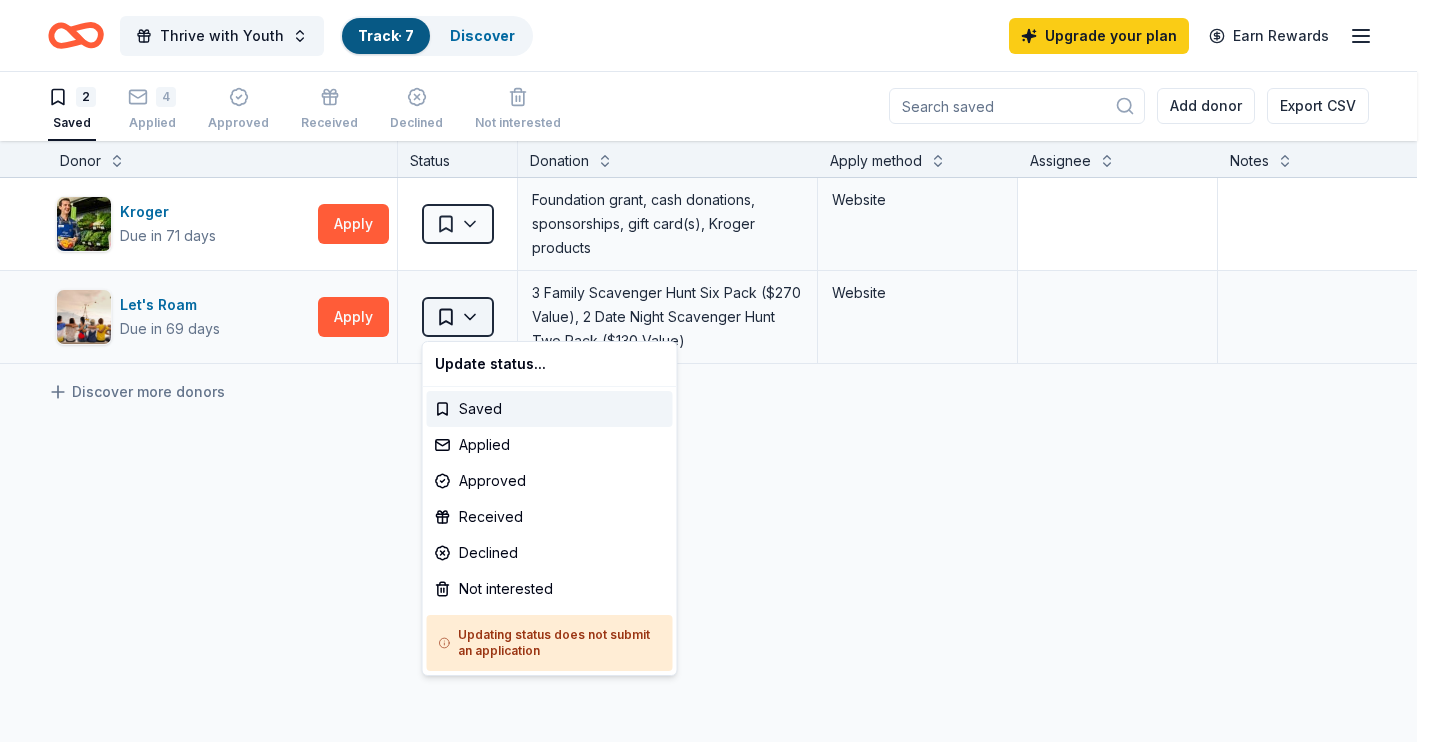 click on "Thrive with Youth Track  · 7 Discover Upgrade your plan Earn Rewards 2 Saved 4 Applied Approved Received Declined Not interested Add donor Export CSV Donor Status Donation Apply method Assignee Notes Kroger Due in 71 days Apply Saved Foundation grant, cash donations, sponsorships, gift card(s), Kroger products Website Let's Roam Due in 69 days Apply Saved 3 Family Scavenger Hunt Six Pack ($270 Value), 2 Date Night Scavenger Hunt Two Pack ($130 Value) Website   Discover more donors Saved Update status... Saved Applied Approved Received Declined Not interested Updating status does not submit an application" at bounding box center [716, 370] 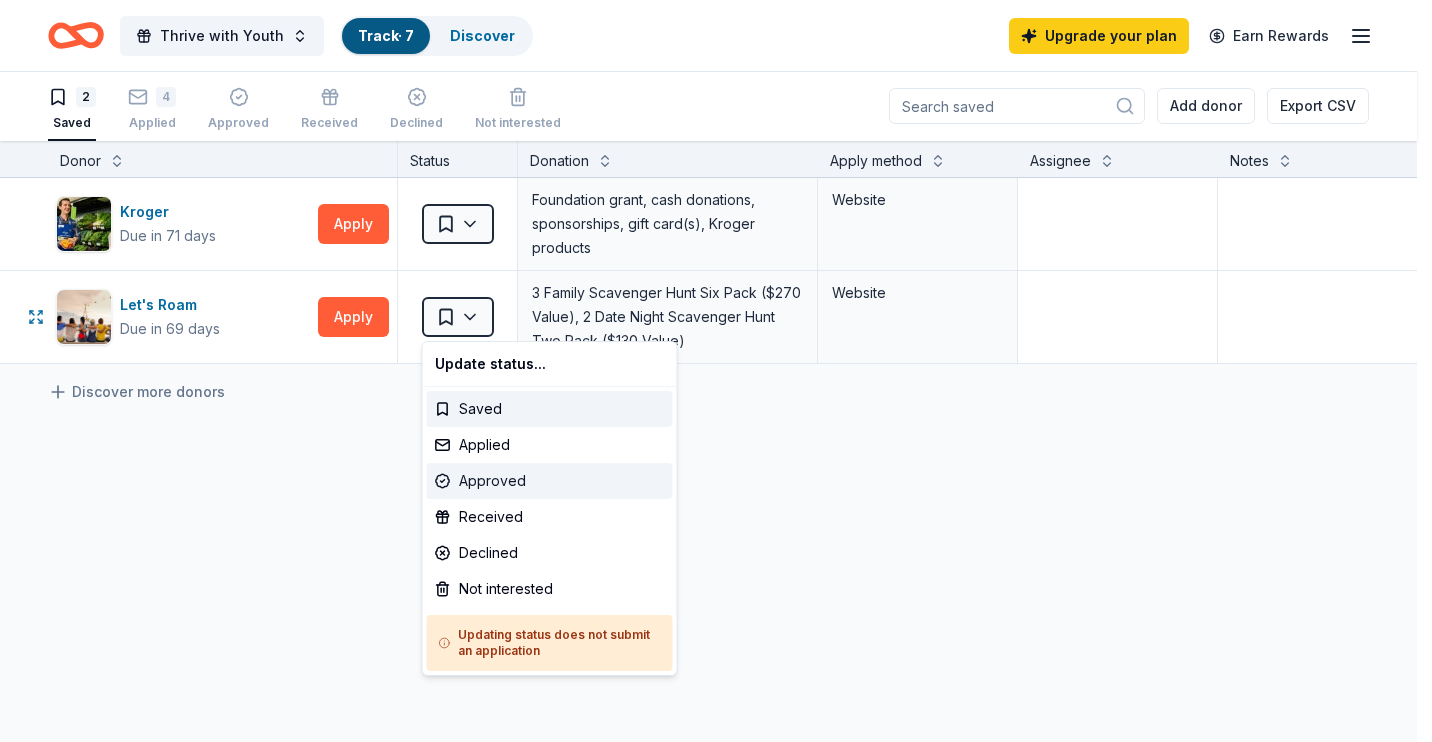 click on "Approved" at bounding box center (550, 481) 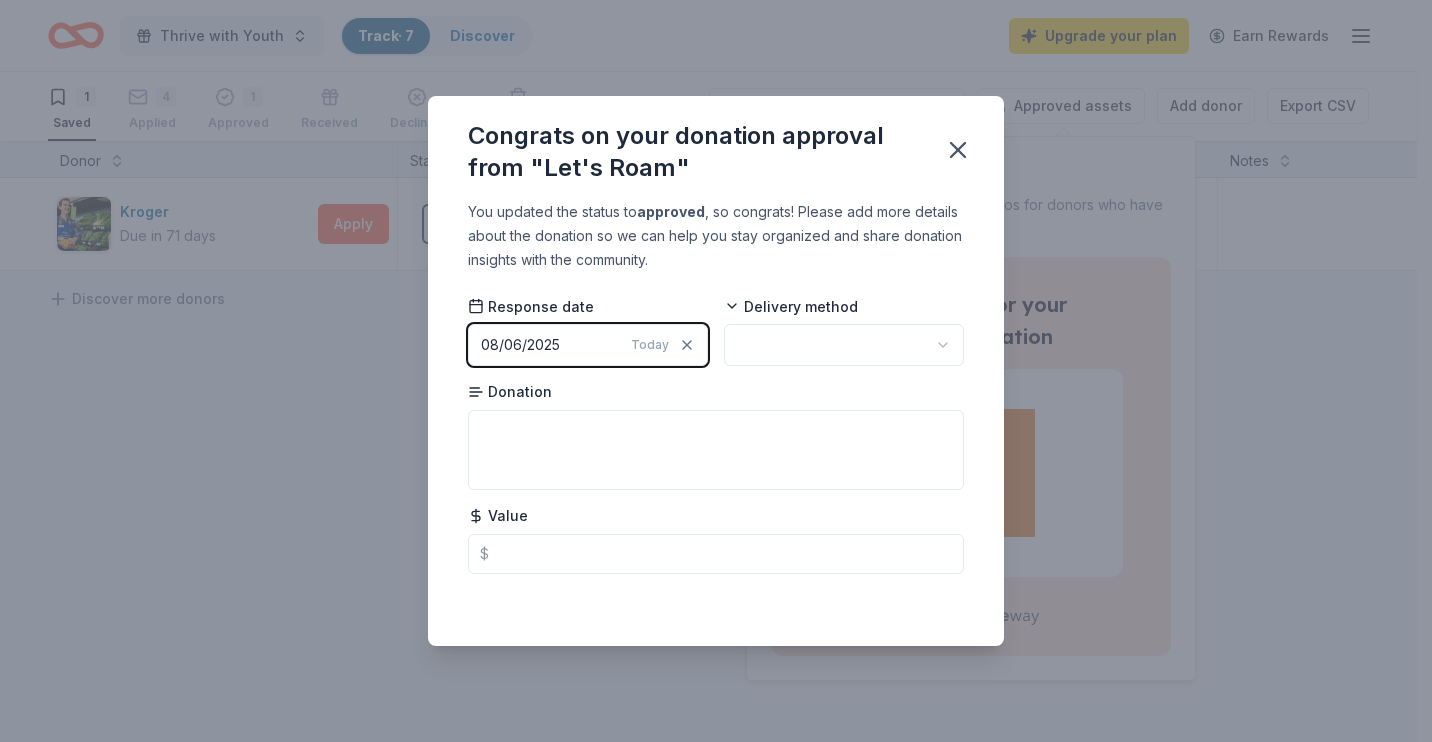 click on "Thrive with Youth Track  · 7 Discover Upgrade your plan Earn Rewards 1 Saved 4 Applied 1 Approved Received Declined Not interested  Approved assets Add donor Export CSV Donor Status Donation Apply method Assignee Notes Kroger Due in 71 days Apply Saved Foundation grant, cash donations, sponsorships, gift card(s), Kroger products Website   Discover more donors Saved Approved Assets Download shoutout images and logos for donors who have approved your requests. Thank   you for your in-kind donation Congrats on your donation approval from "Let's Roam" You updated the status to  approved , so congrats! Please add more details about the donation so we can help you stay organized and share donation insights with the community. Response date 08/06/2025 Today Delivery method Donation Value $ Saved" at bounding box center (716, 370) 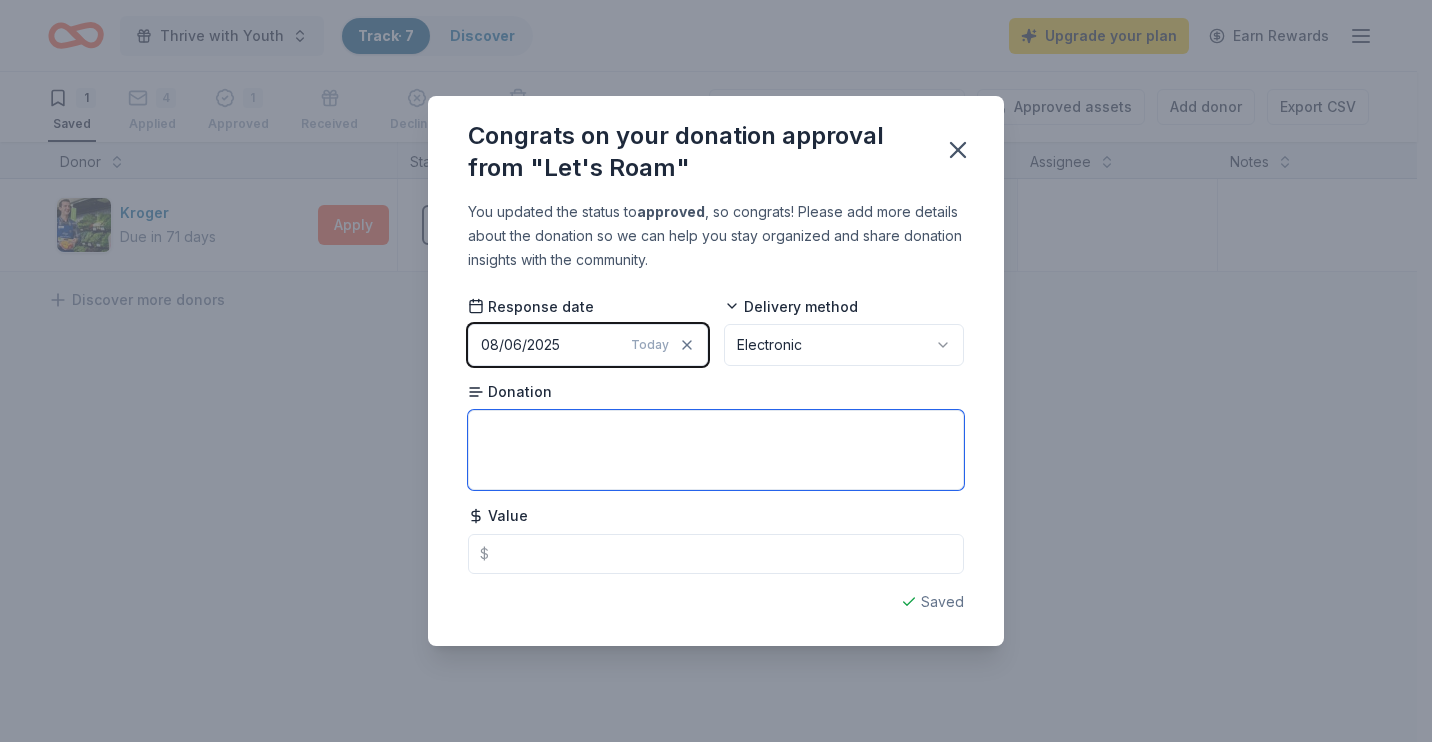 click at bounding box center (716, 450) 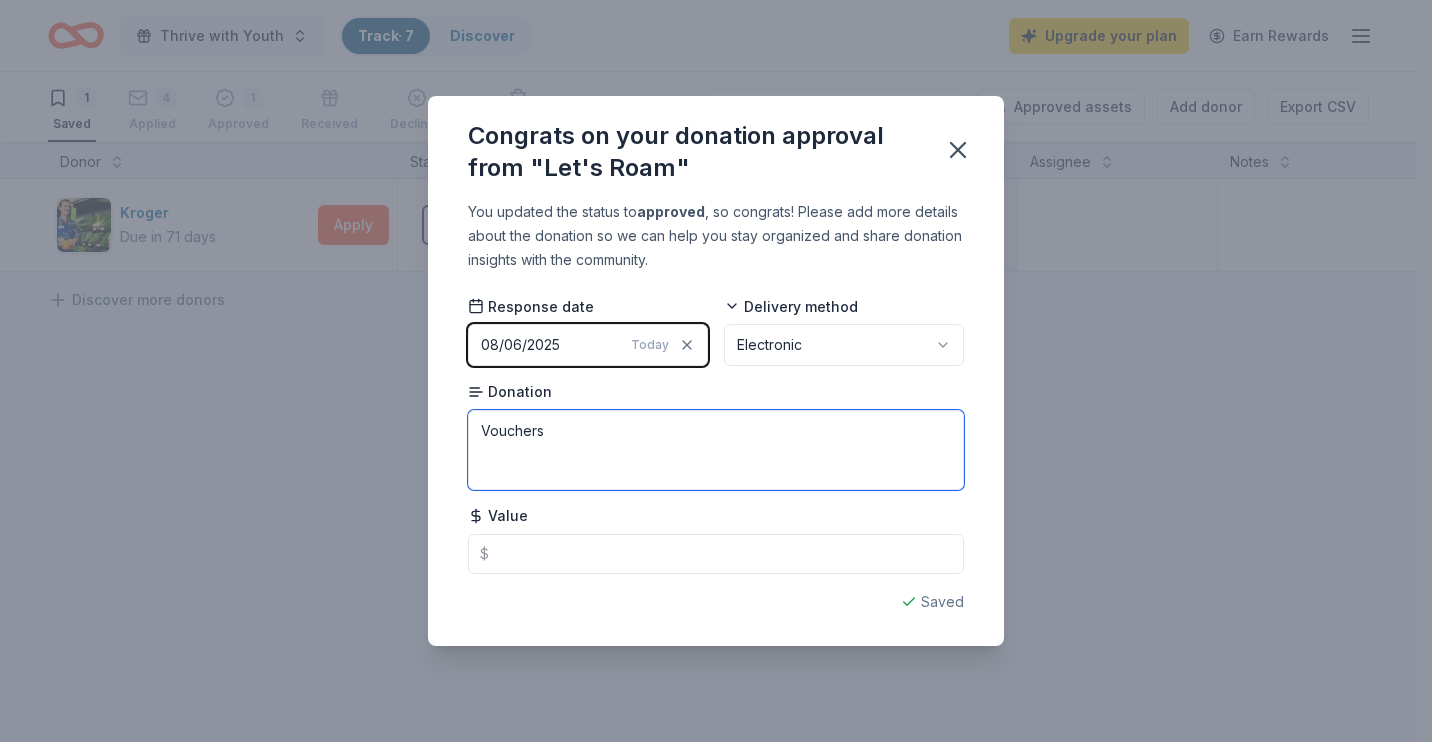click on "Vouchers" at bounding box center [716, 450] 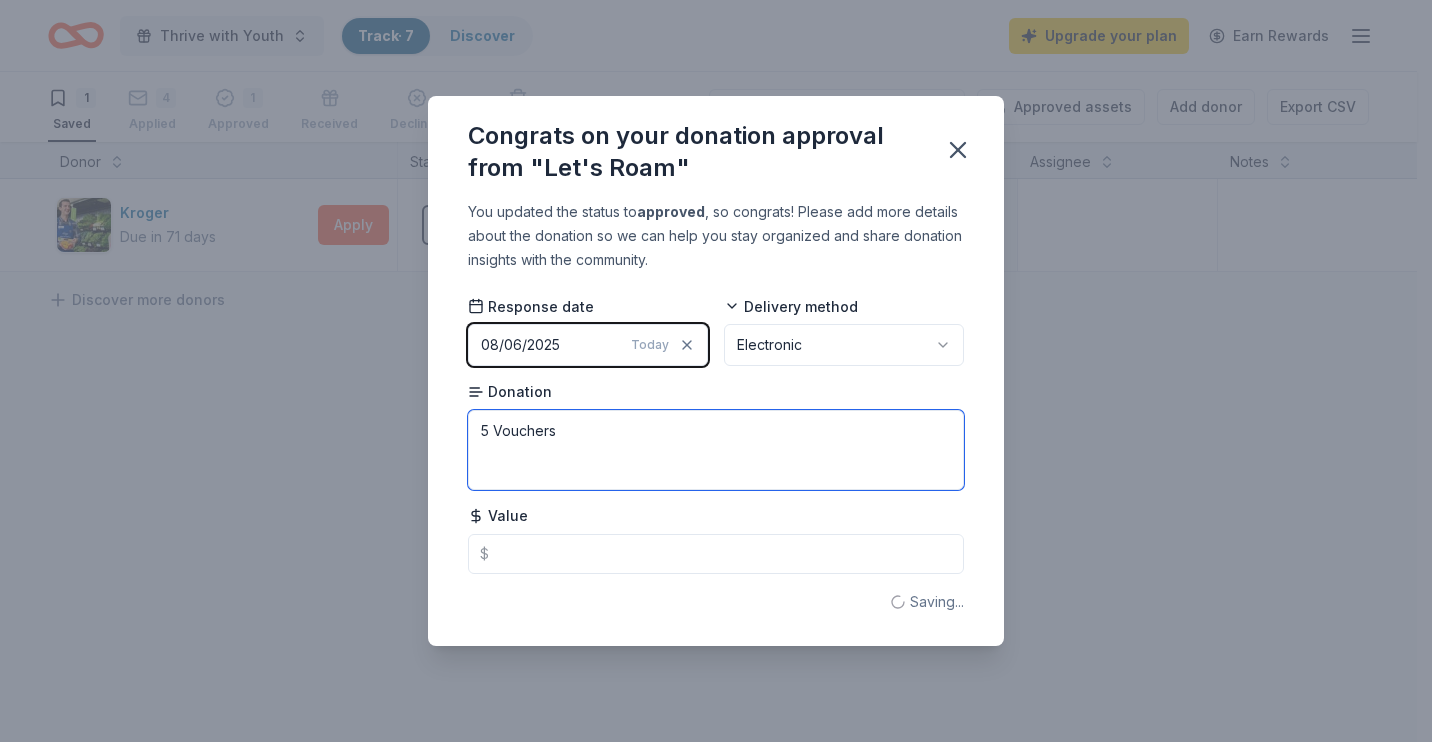 click on "5 Vouchers" at bounding box center [716, 450] 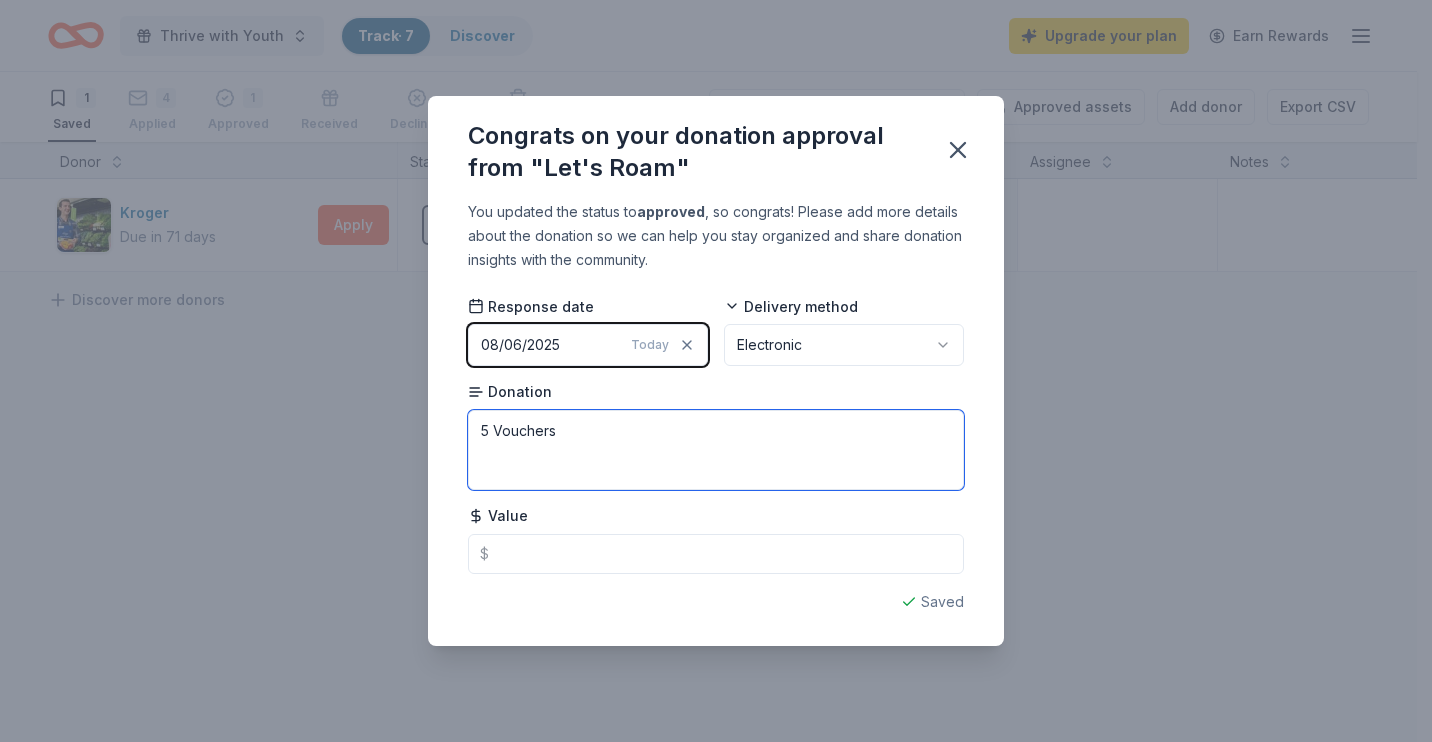 type on "5 Vouchers" 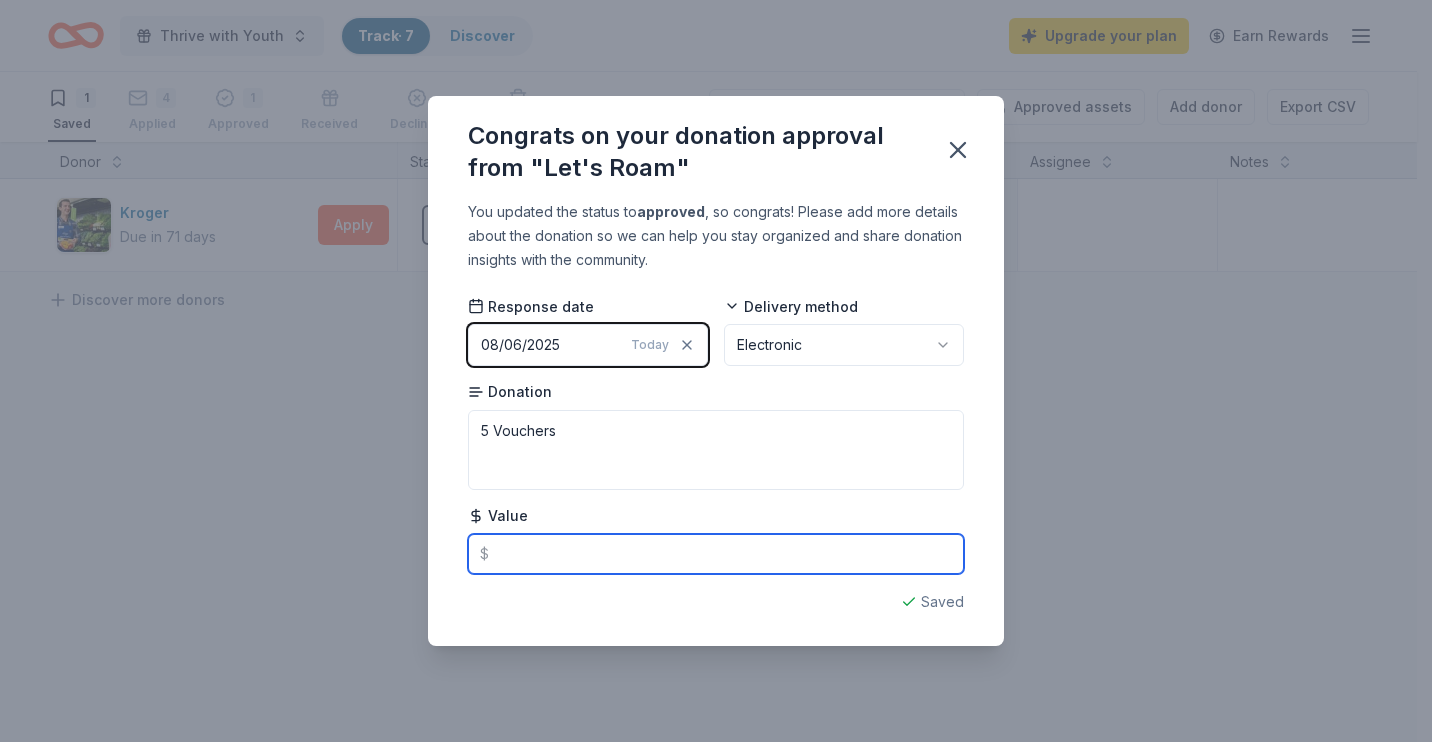 click at bounding box center [716, 554] 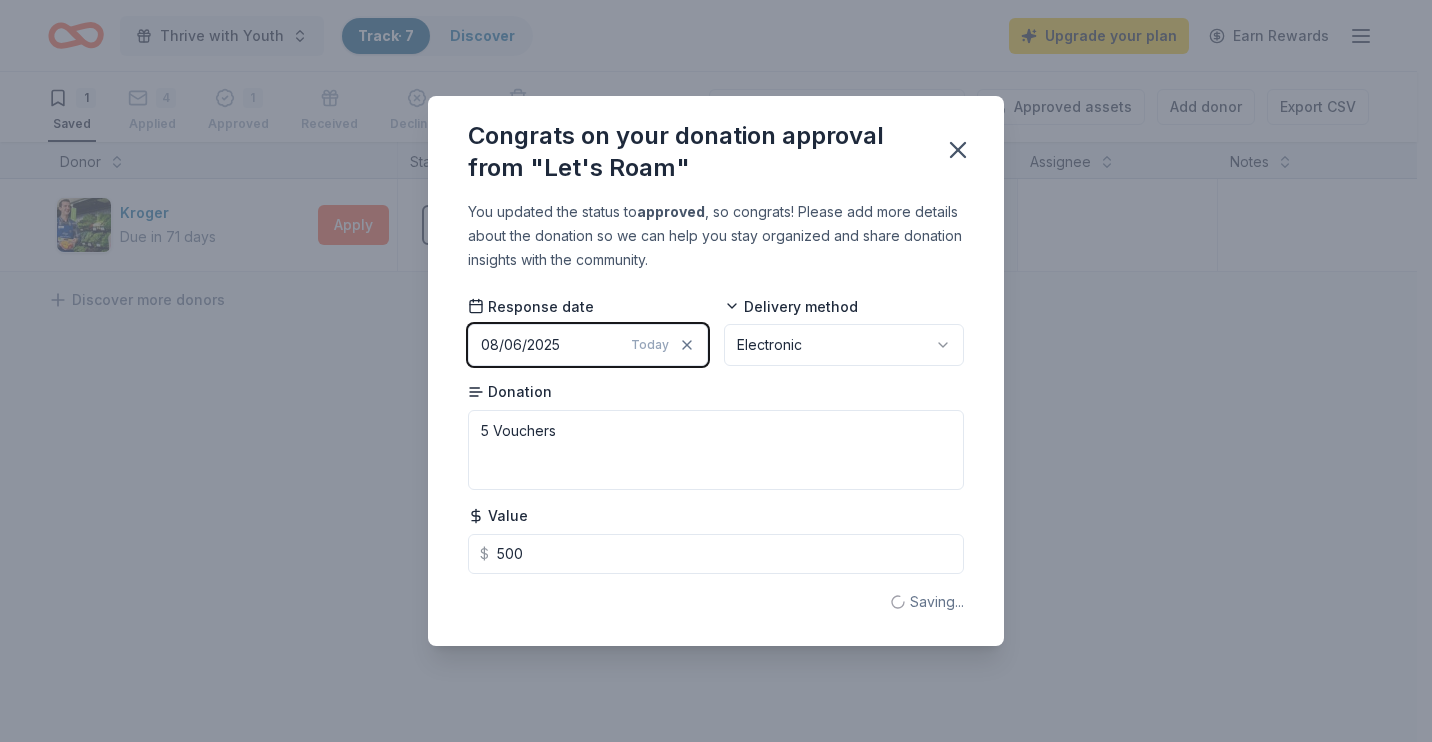 type on "500.00" 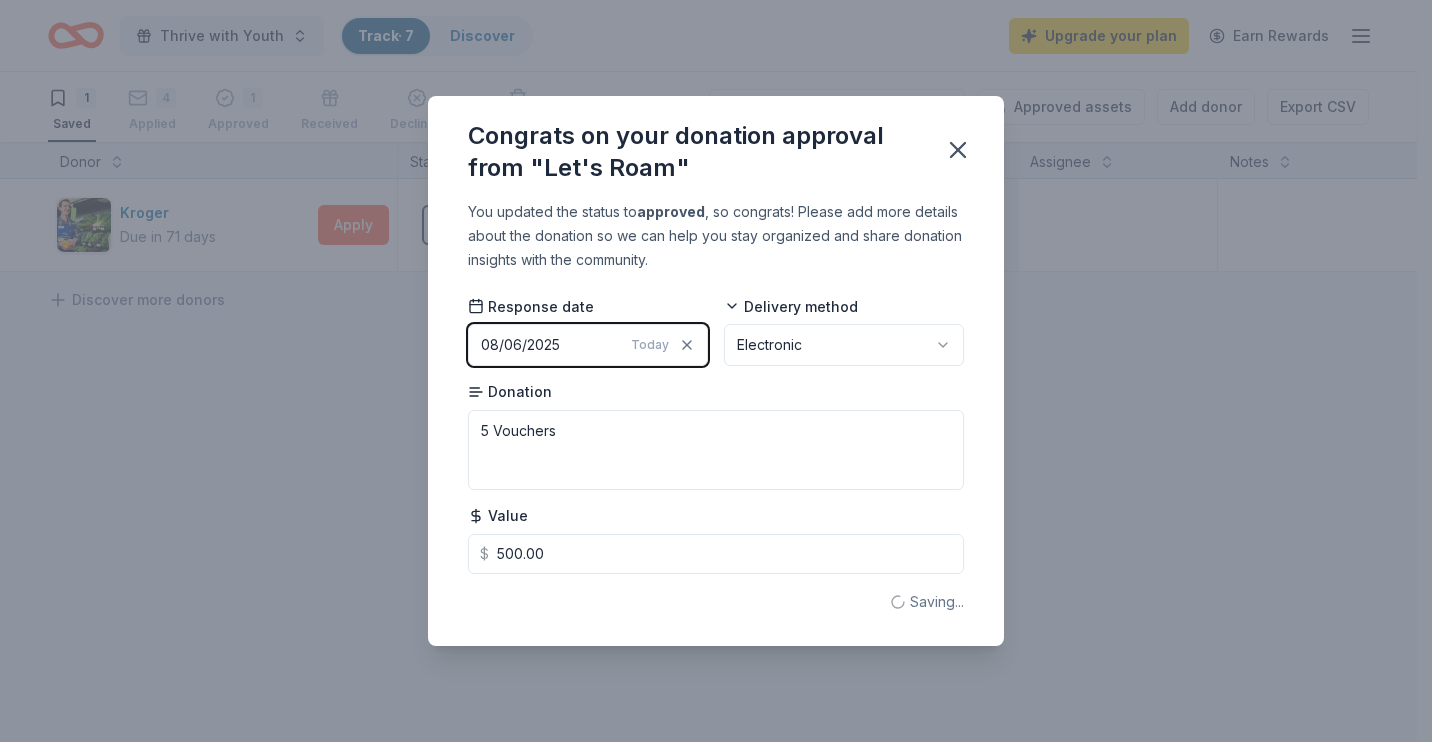 click on "Saving..." at bounding box center (716, 602) 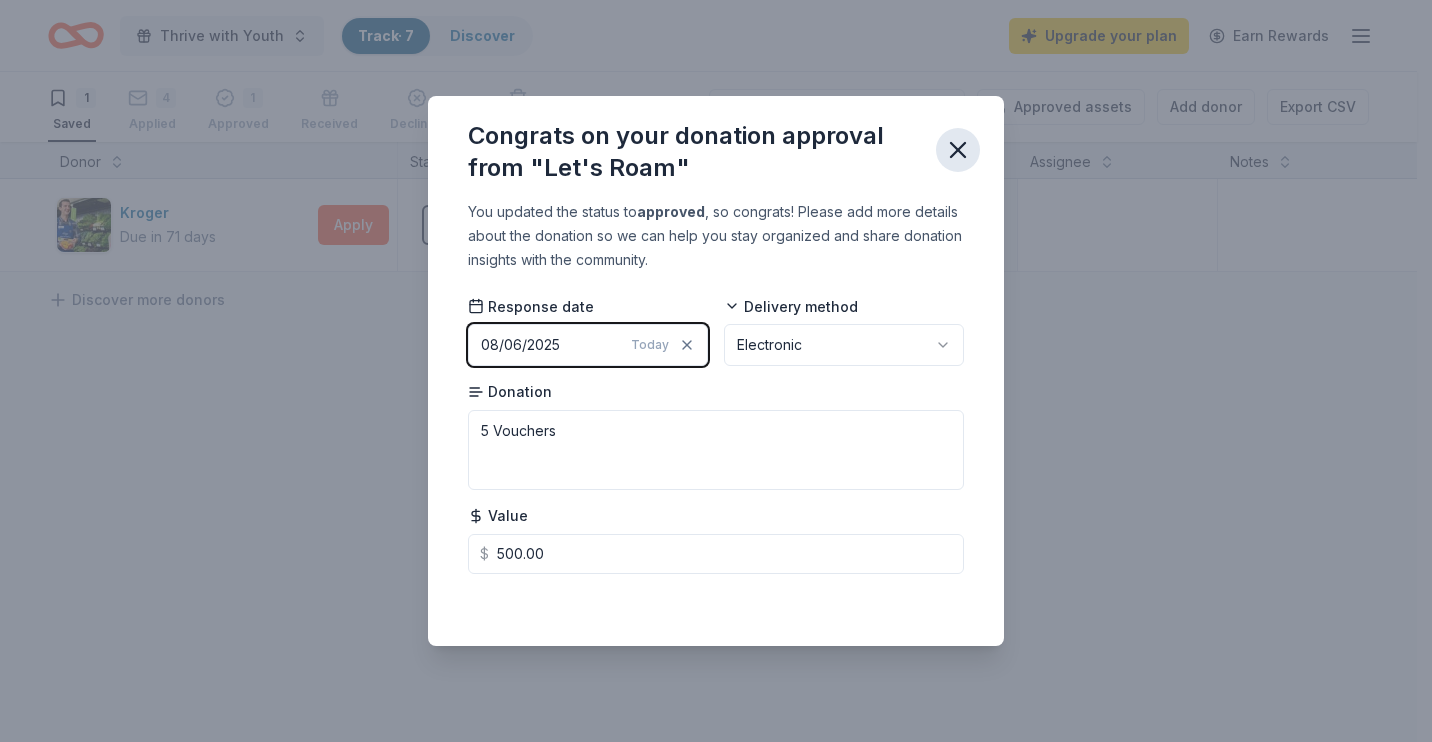 click 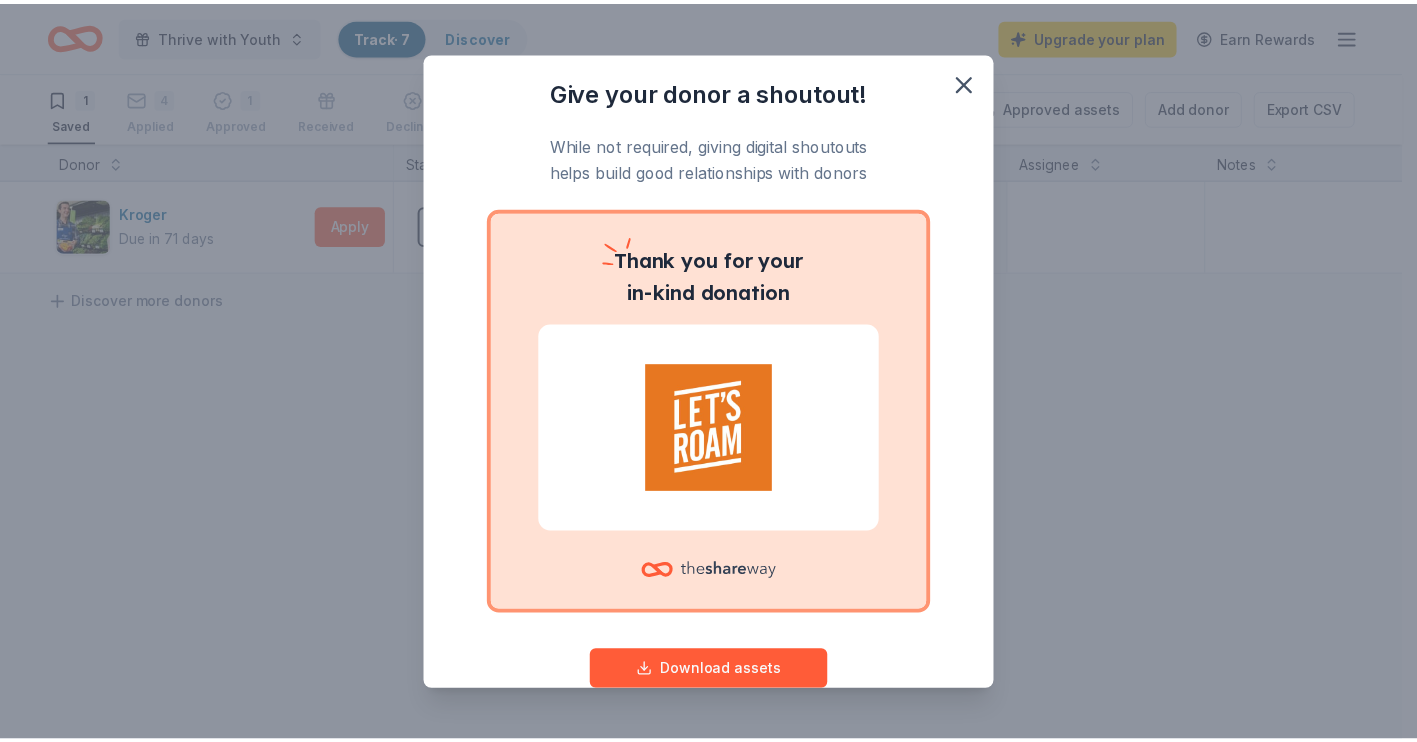 scroll, scrollTop: 45, scrollLeft: 0, axis: vertical 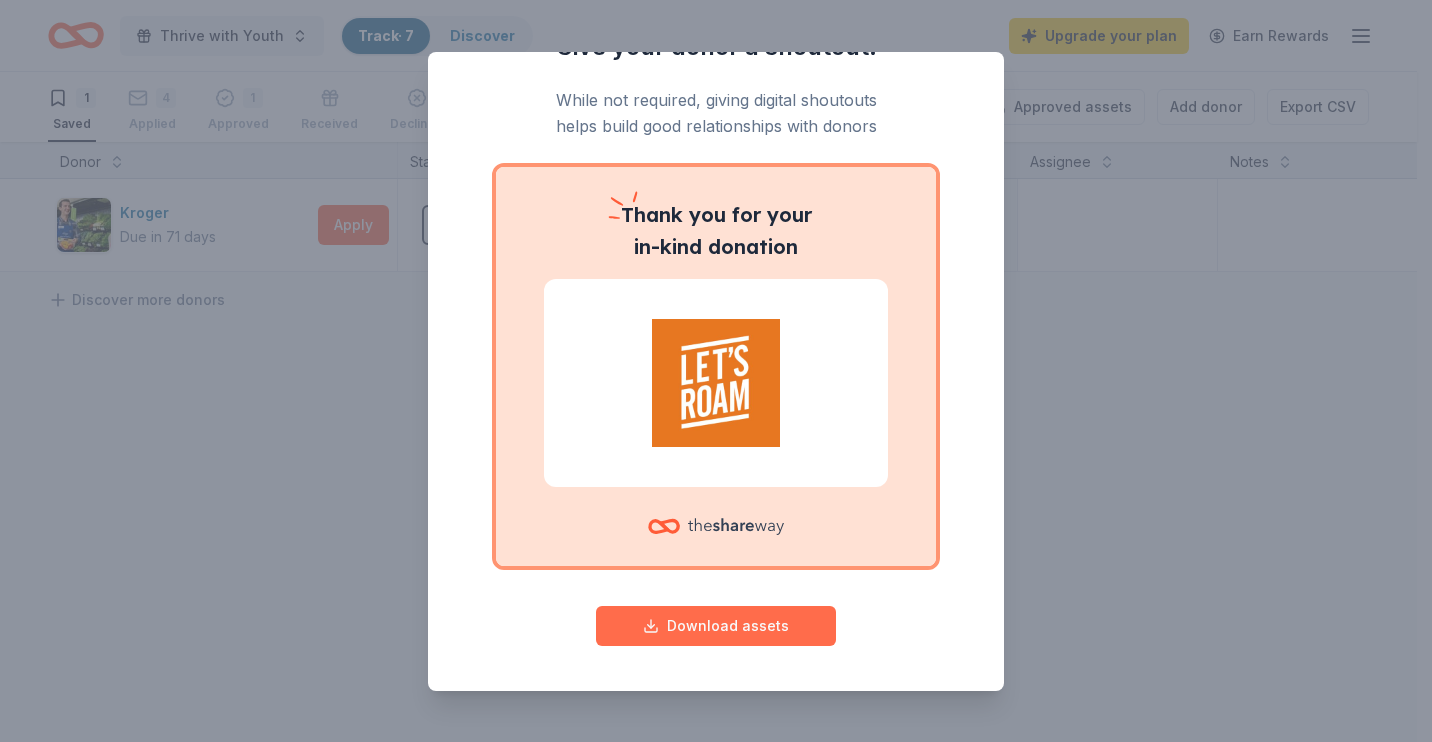 click on "Download assets" at bounding box center (716, 626) 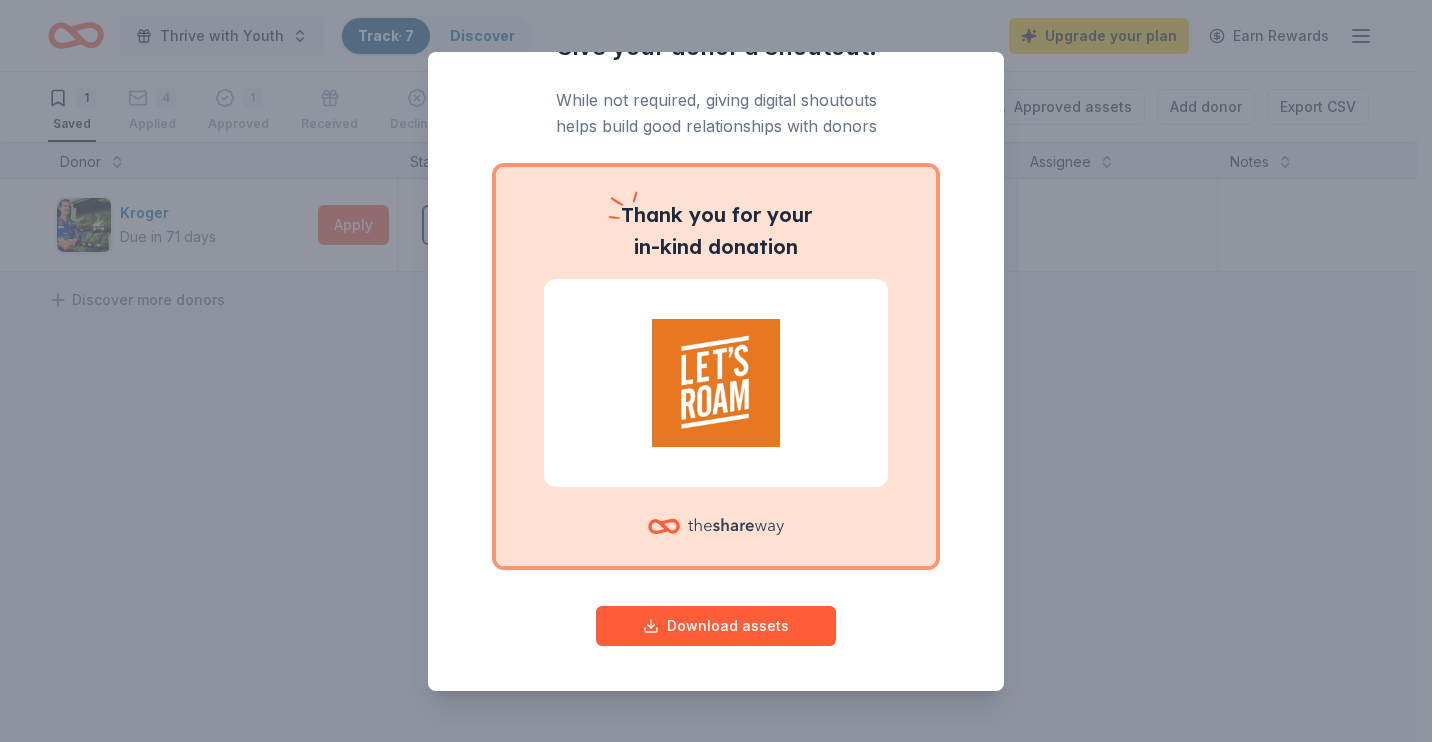 click on "Give your donor a shoutout! While not required, giving digital shoutouts helps build good relationships with donors Thank   you for your in-kind donation  Download assets" at bounding box center (716, 371) 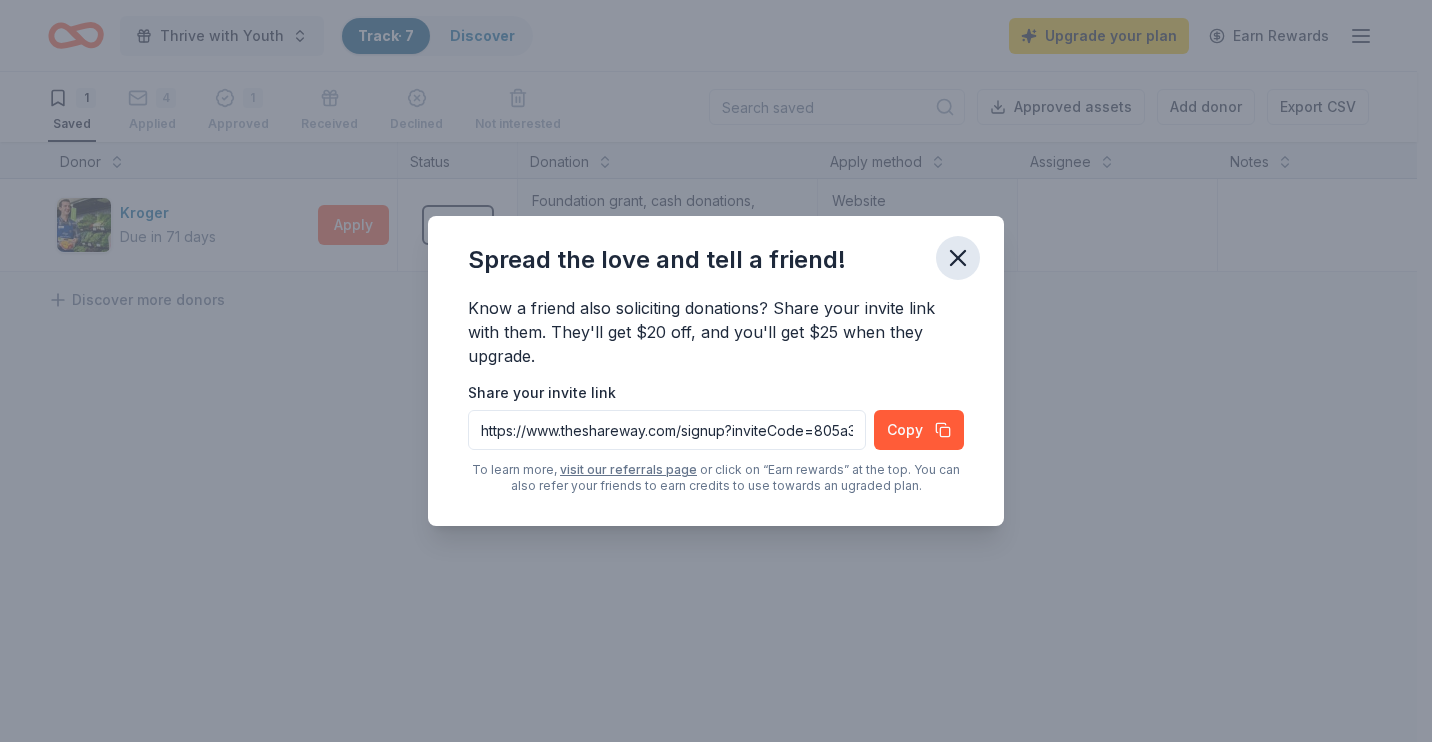 click 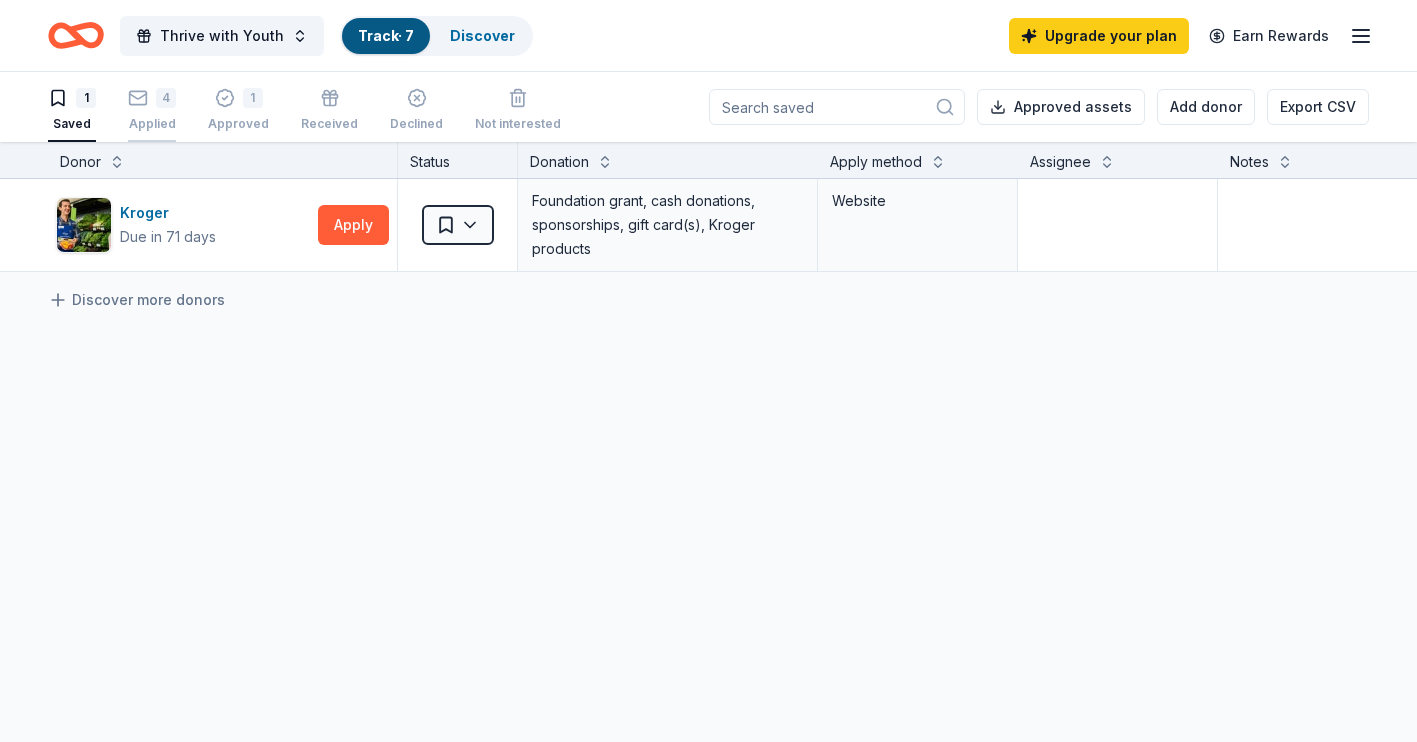 click on "4" at bounding box center [152, 98] 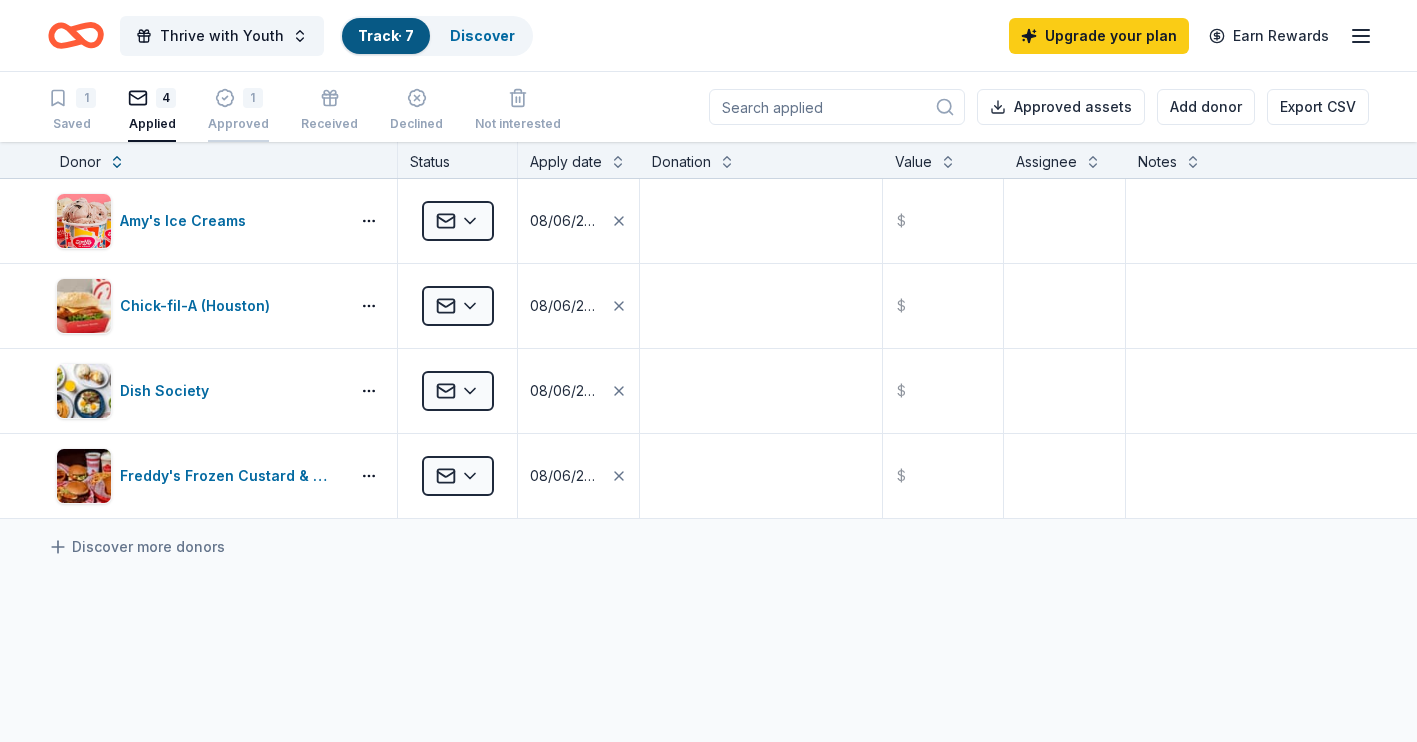 click on "1 Approved" at bounding box center (238, 99) 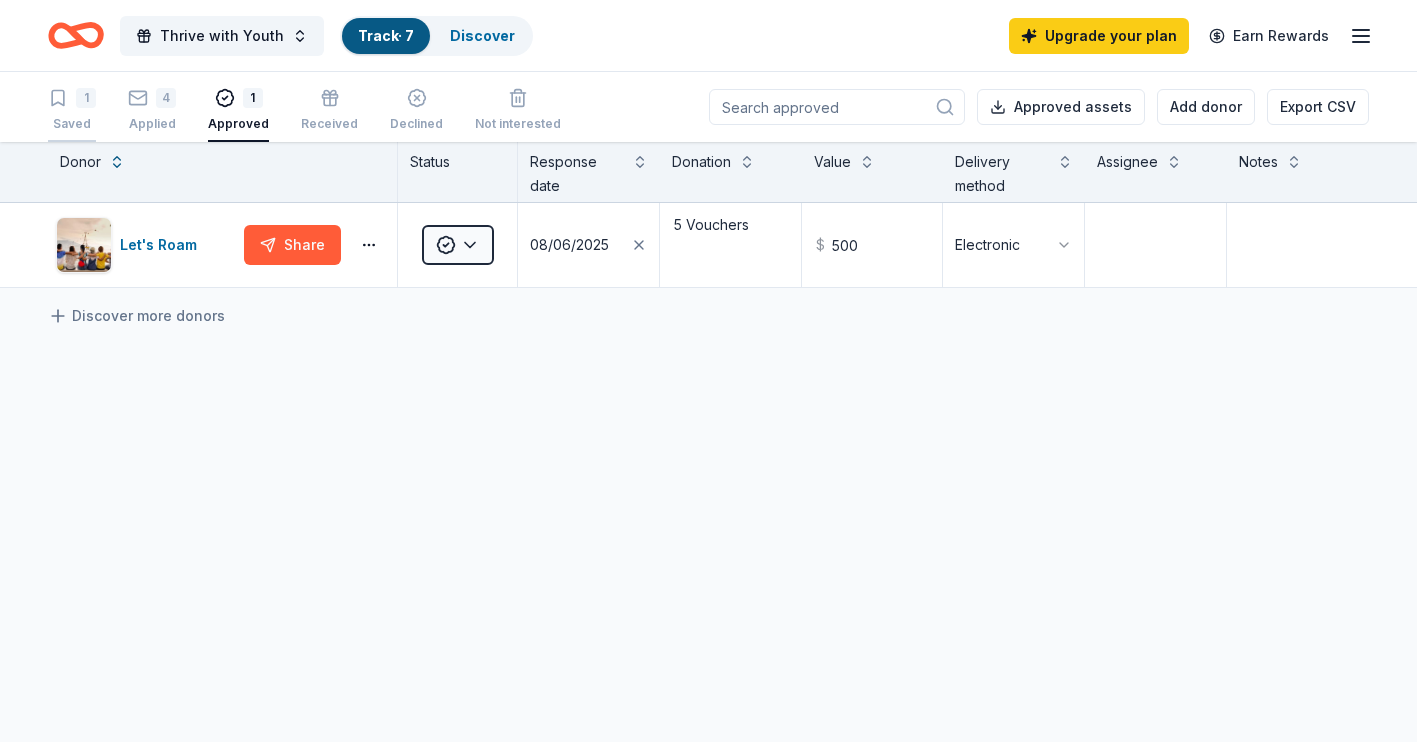 click on "1" at bounding box center [86, 98] 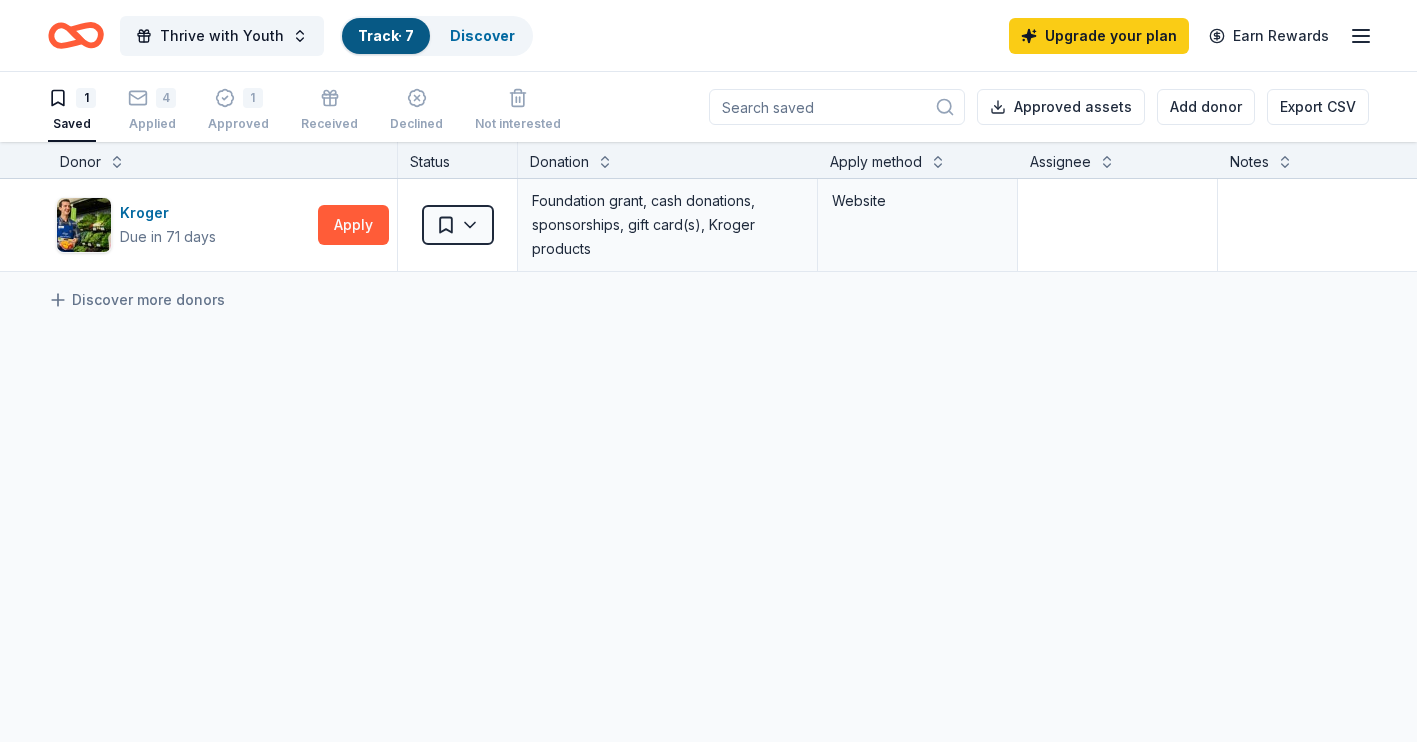 click 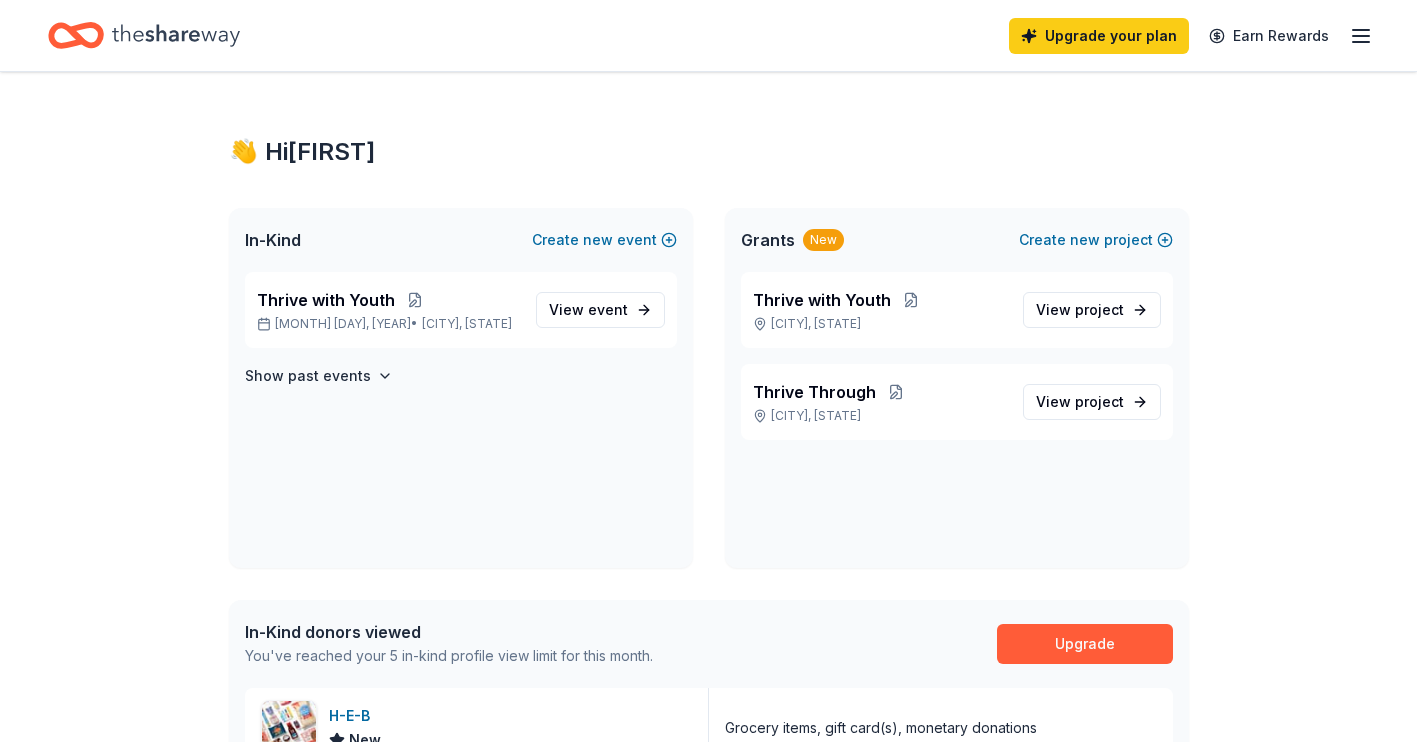 scroll, scrollTop: 0, scrollLeft: 0, axis: both 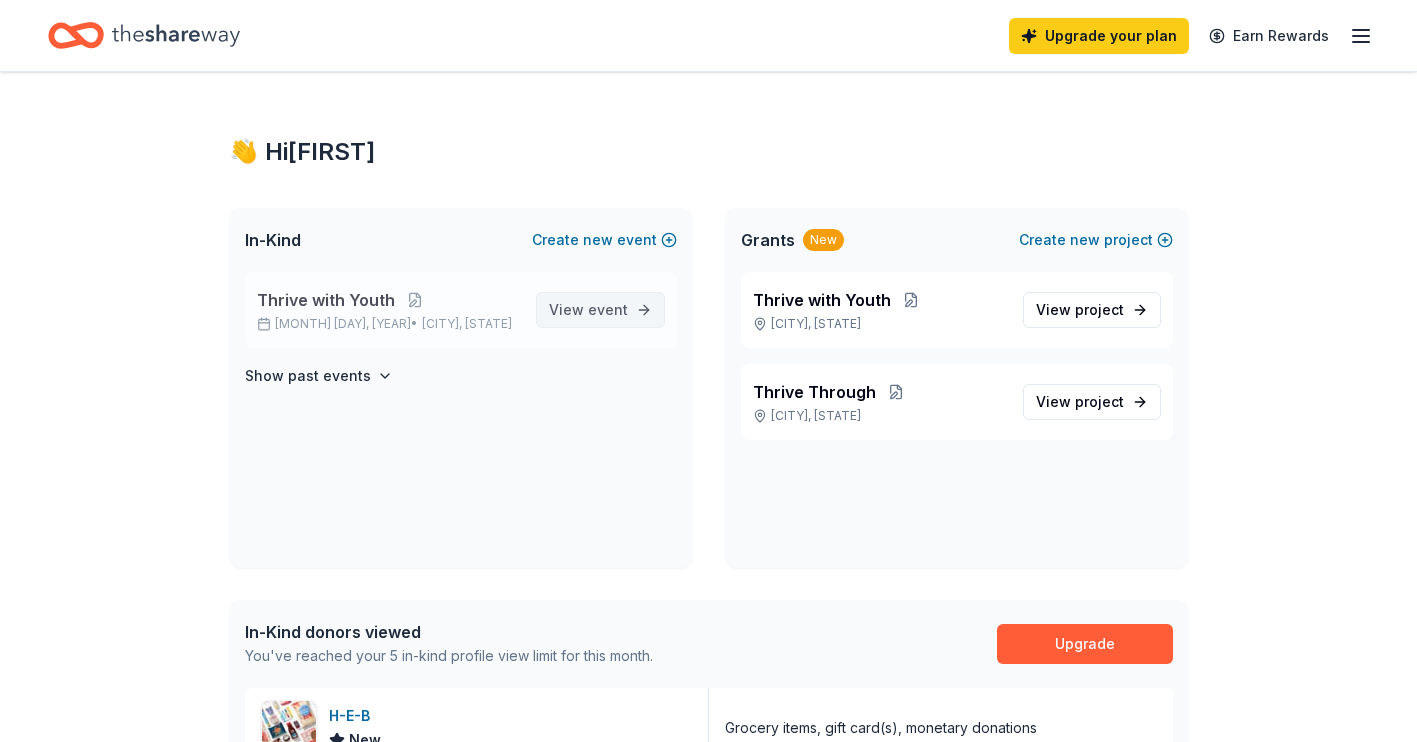 click on "event" at bounding box center [608, 309] 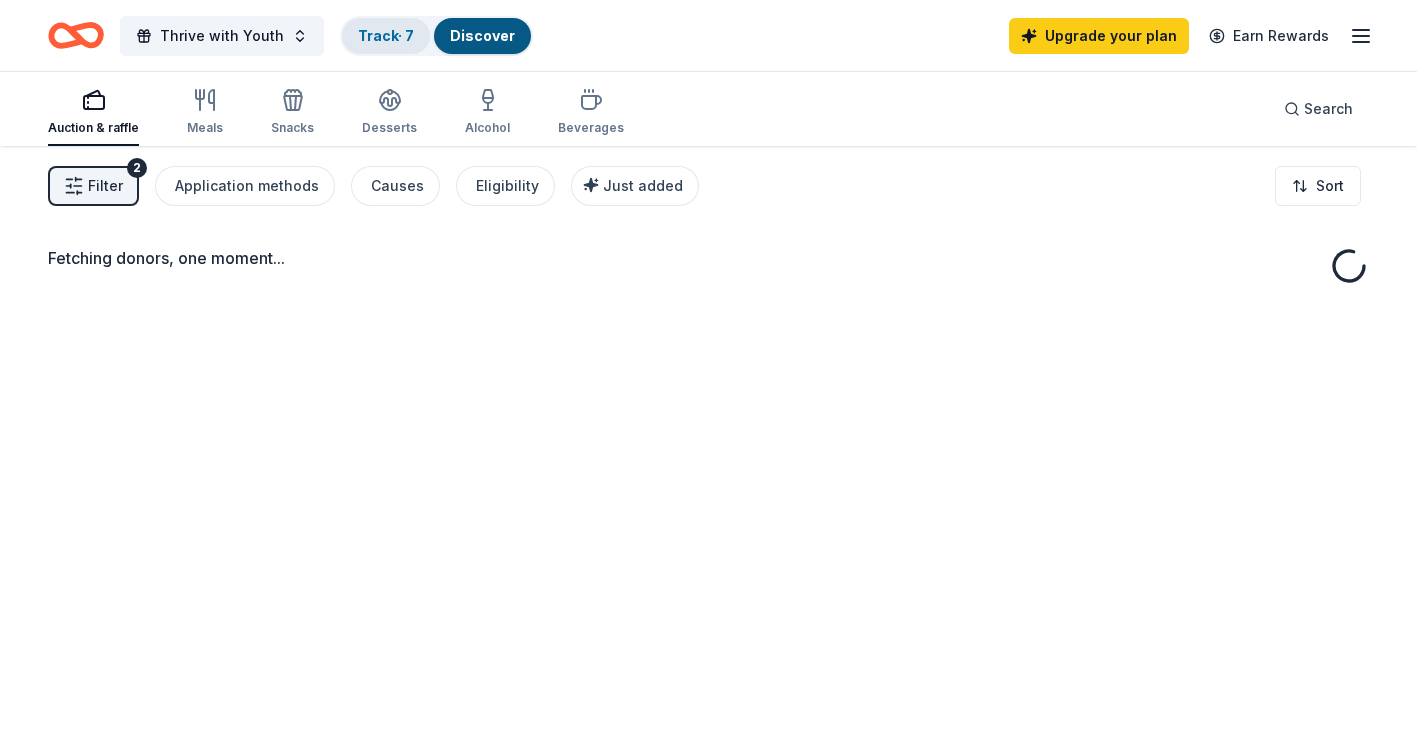click on "Track  · 7" at bounding box center [386, 35] 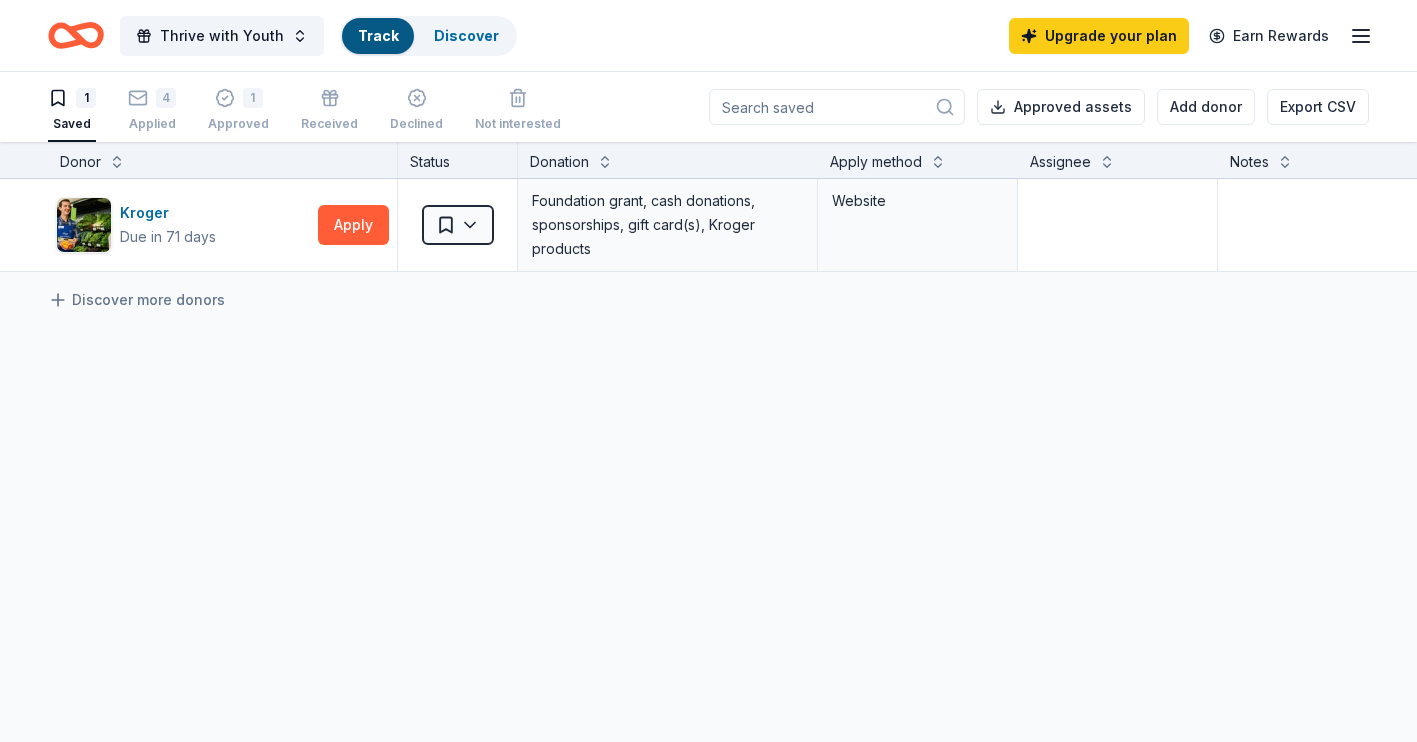scroll, scrollTop: 1, scrollLeft: 0, axis: vertical 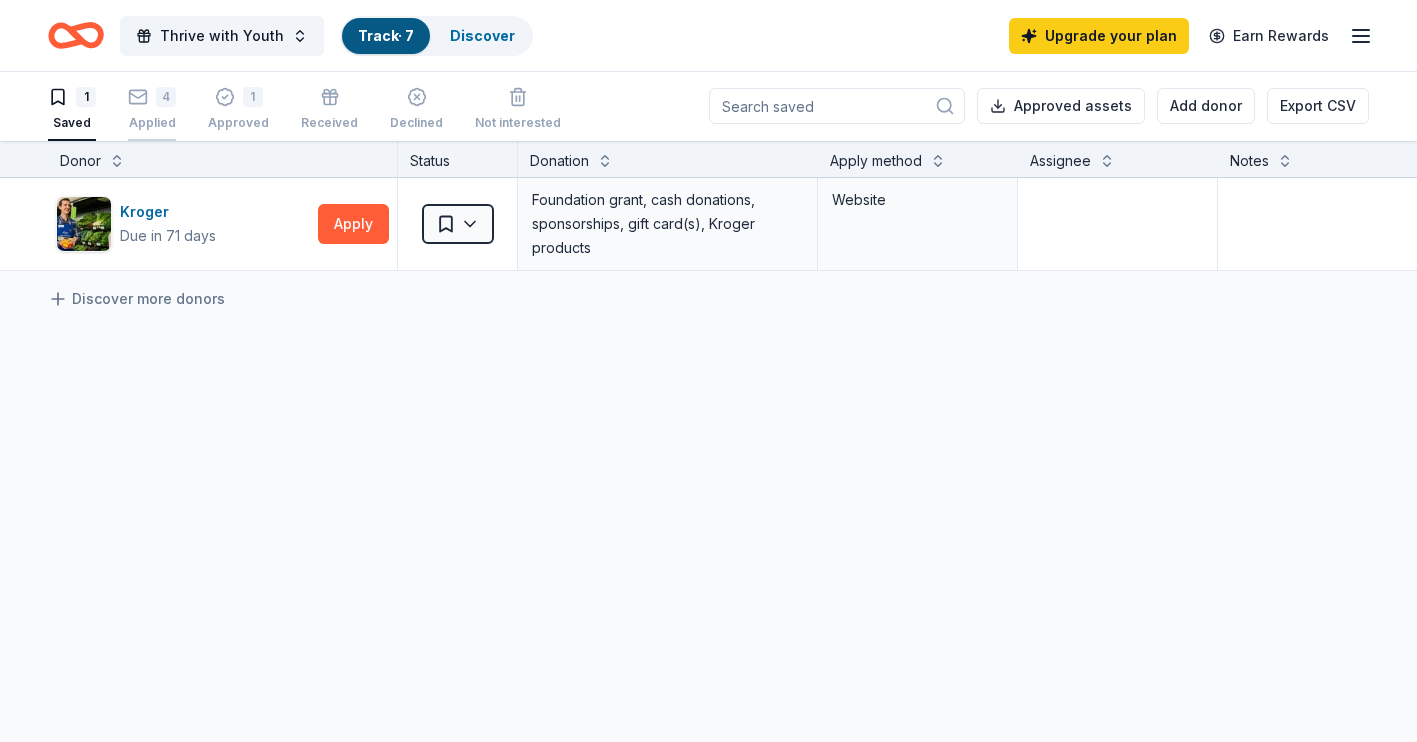 click on "4 Applied" at bounding box center [152, 109] 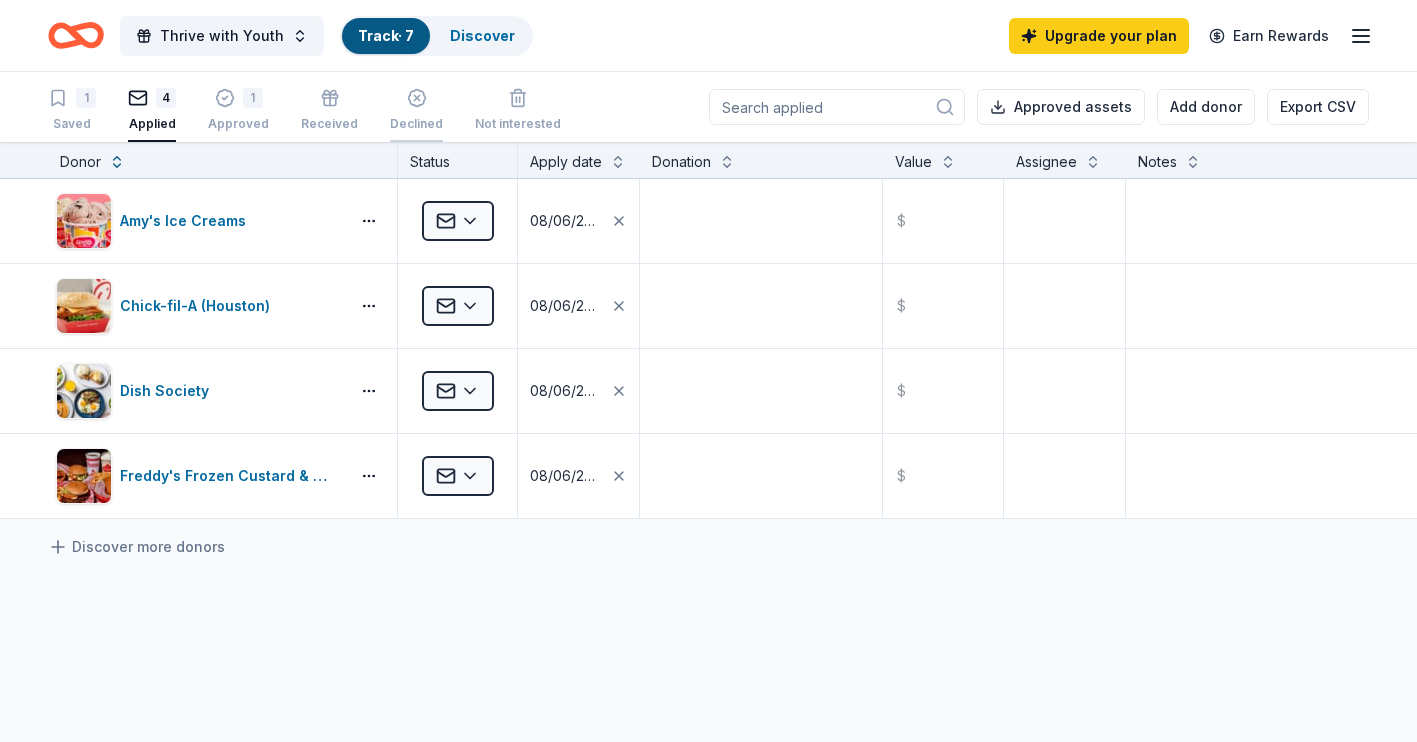 click 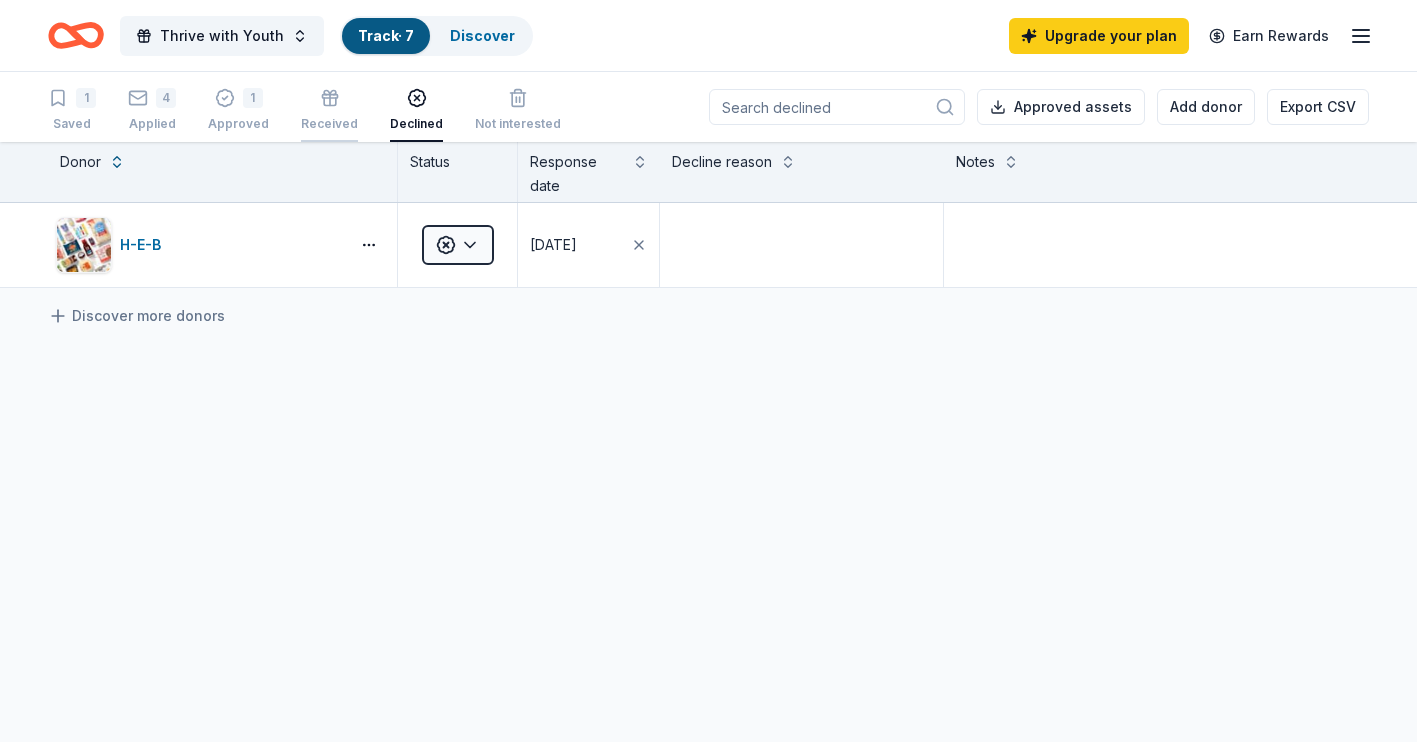 click 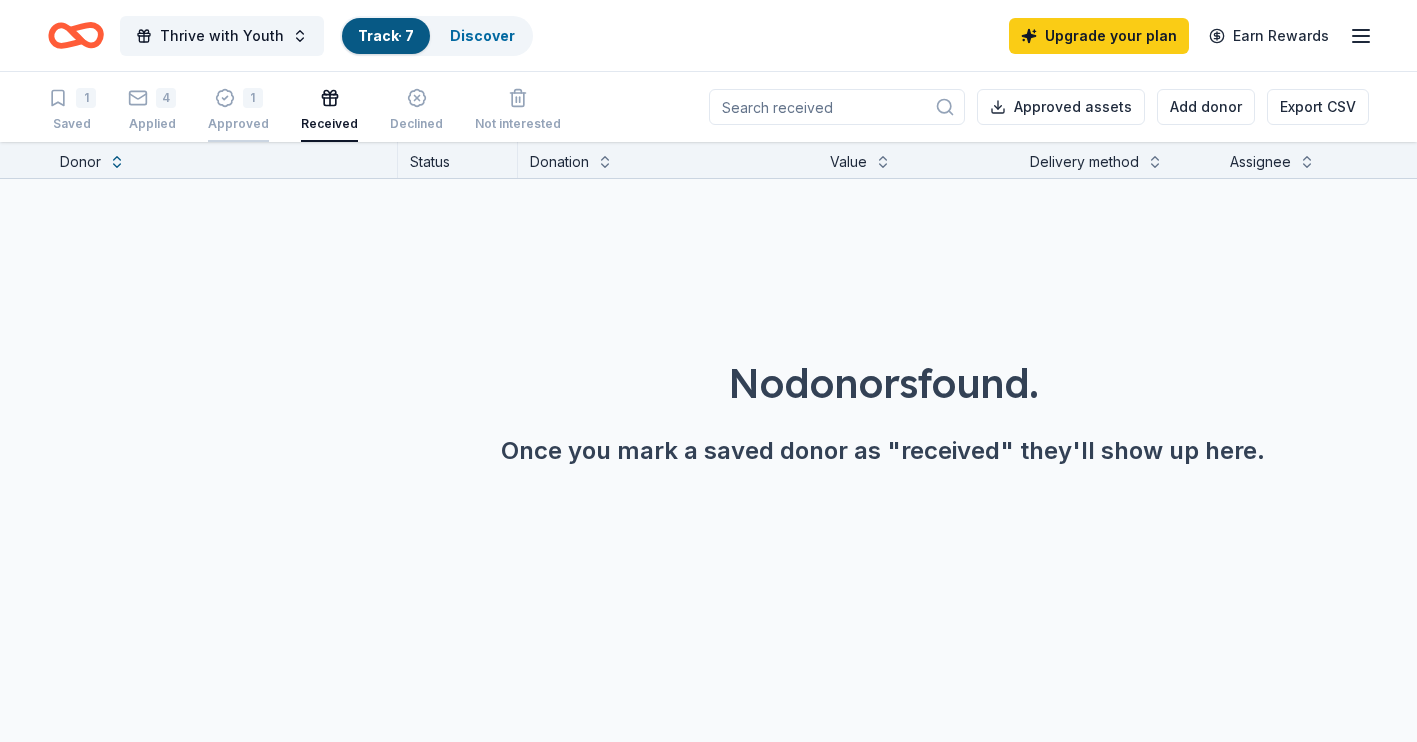 click on "1" at bounding box center [238, 98] 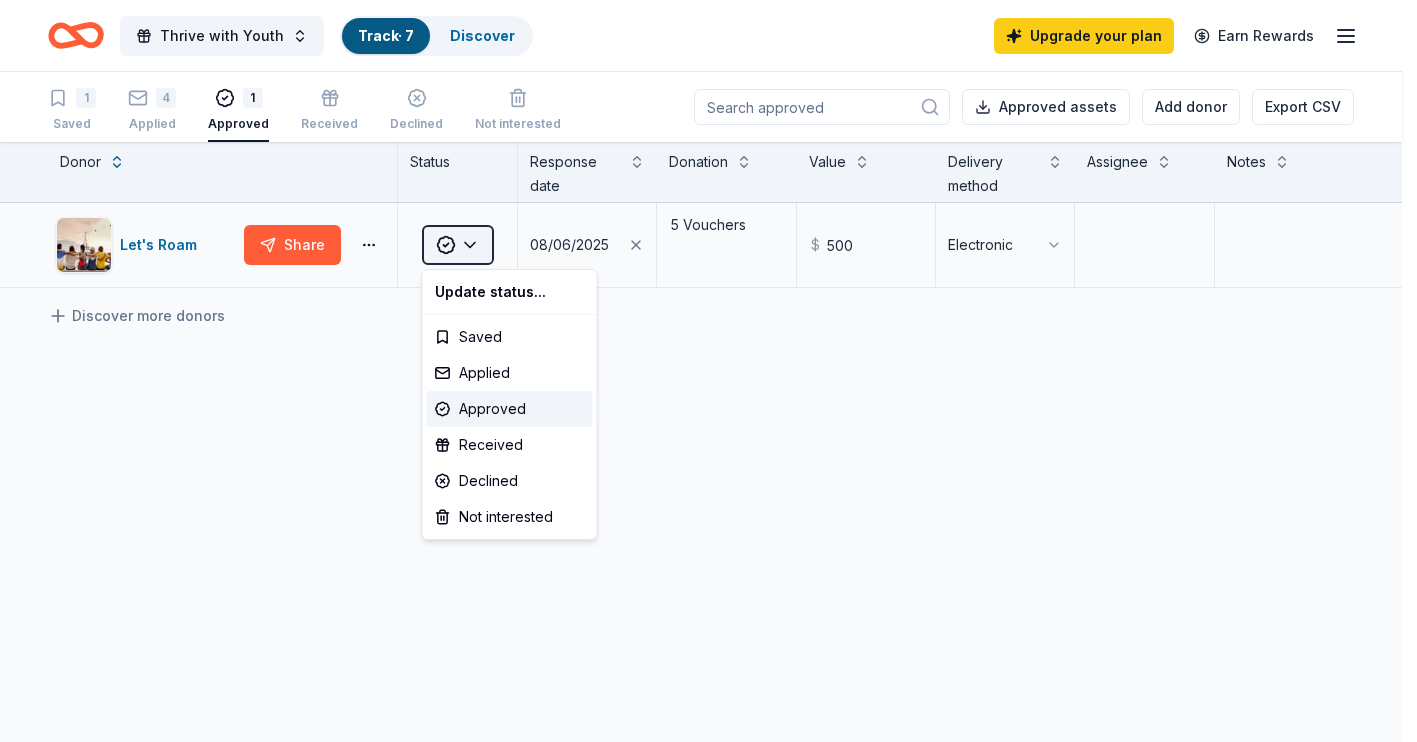 click on "Thrive with Youth Track  · 7 Discover Upgrade your plan Earn Rewards 1 Saved 4 Applied 1 Approved Received Declined Not interested  Approved assets Add donor Export CSV Donor Status Response date Donation Value Delivery method Assignee Notes Let's Roam  Share Approved 08/06/2025 5 Vouchers $ 500 Electronic   Discover more donors Saved Update status... Saved Applied Approved Received Declined Not interested" at bounding box center (708, 371) 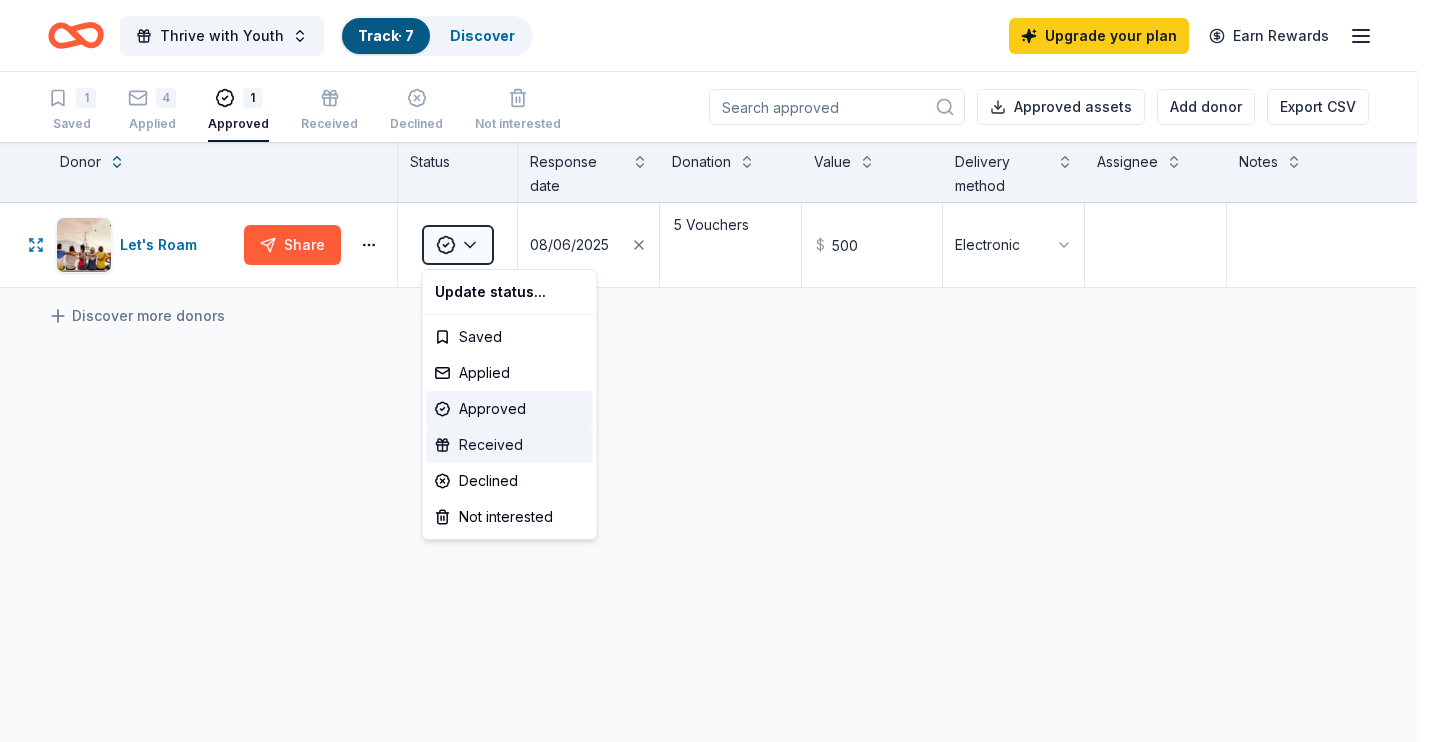 click on "Received" at bounding box center [510, 445] 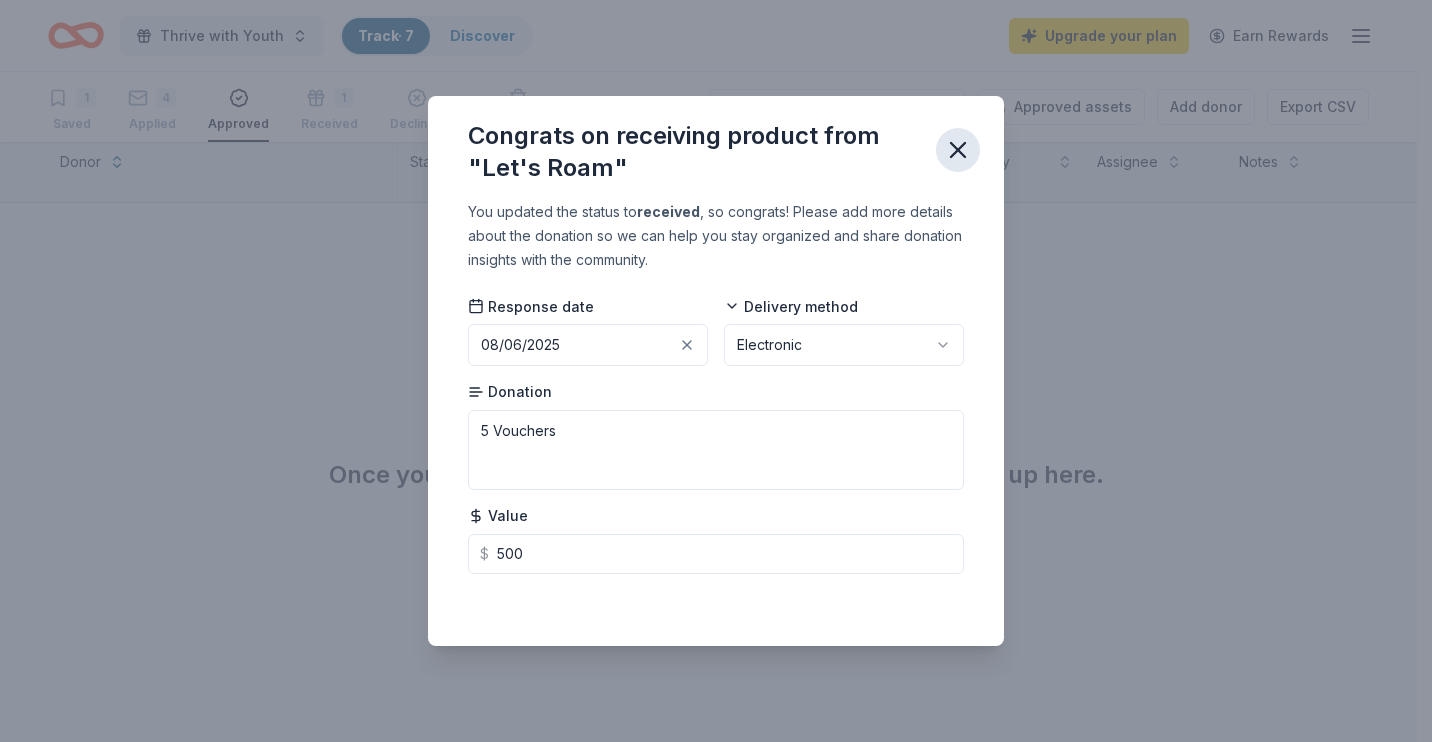 click 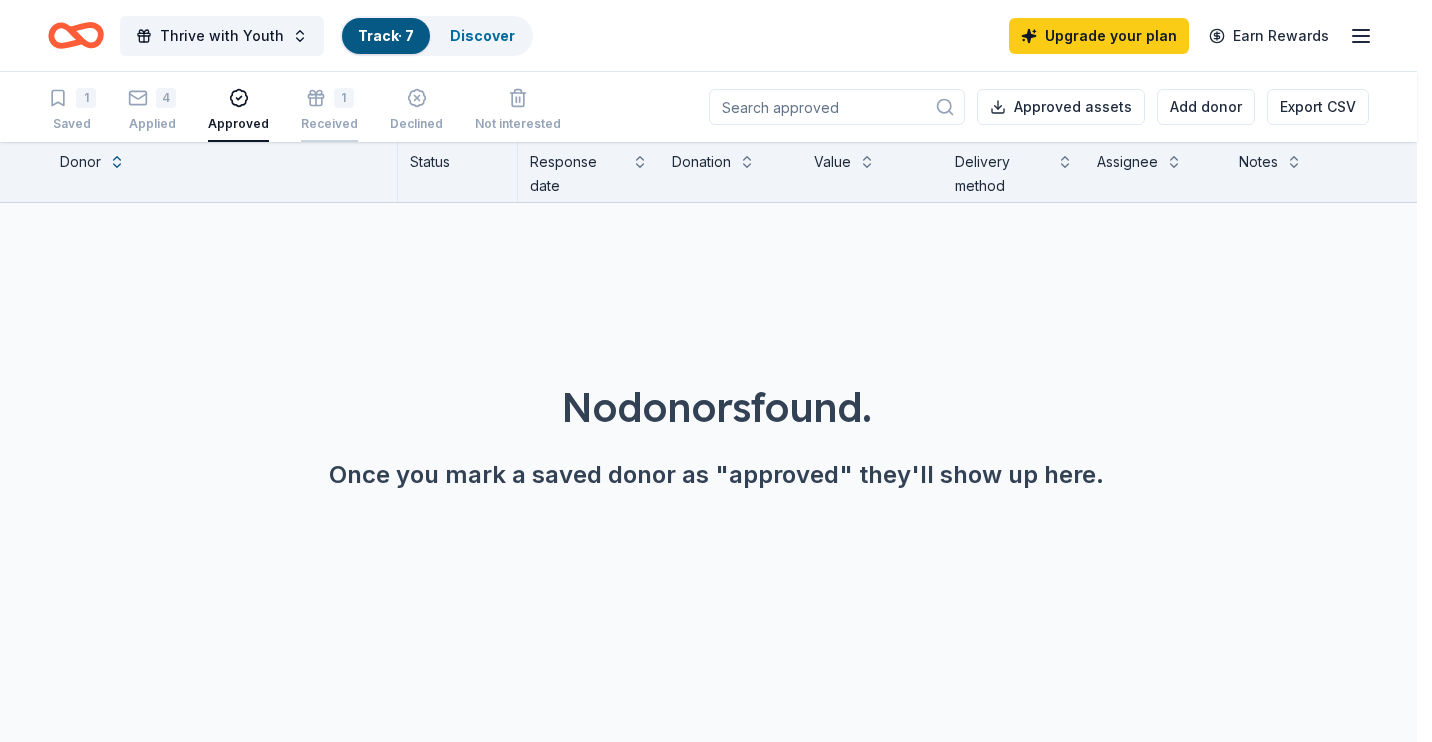 click on "Spread the love and tell a friend! Know a friend also soliciting donations? Share your invite link with them. They'll get $20 off, and you'll get $25 when they upgrade. Share your invite link https://www.theshareway.com/signup?inviteCode=[INVITE_CODE]&utm_campaign=referral_link Copy To learn more,   visit our referrals page   or click on “Earn rewards” at the top. You can also refer your friends to earn credits to use towards an ugraded plan." at bounding box center [716, 371] 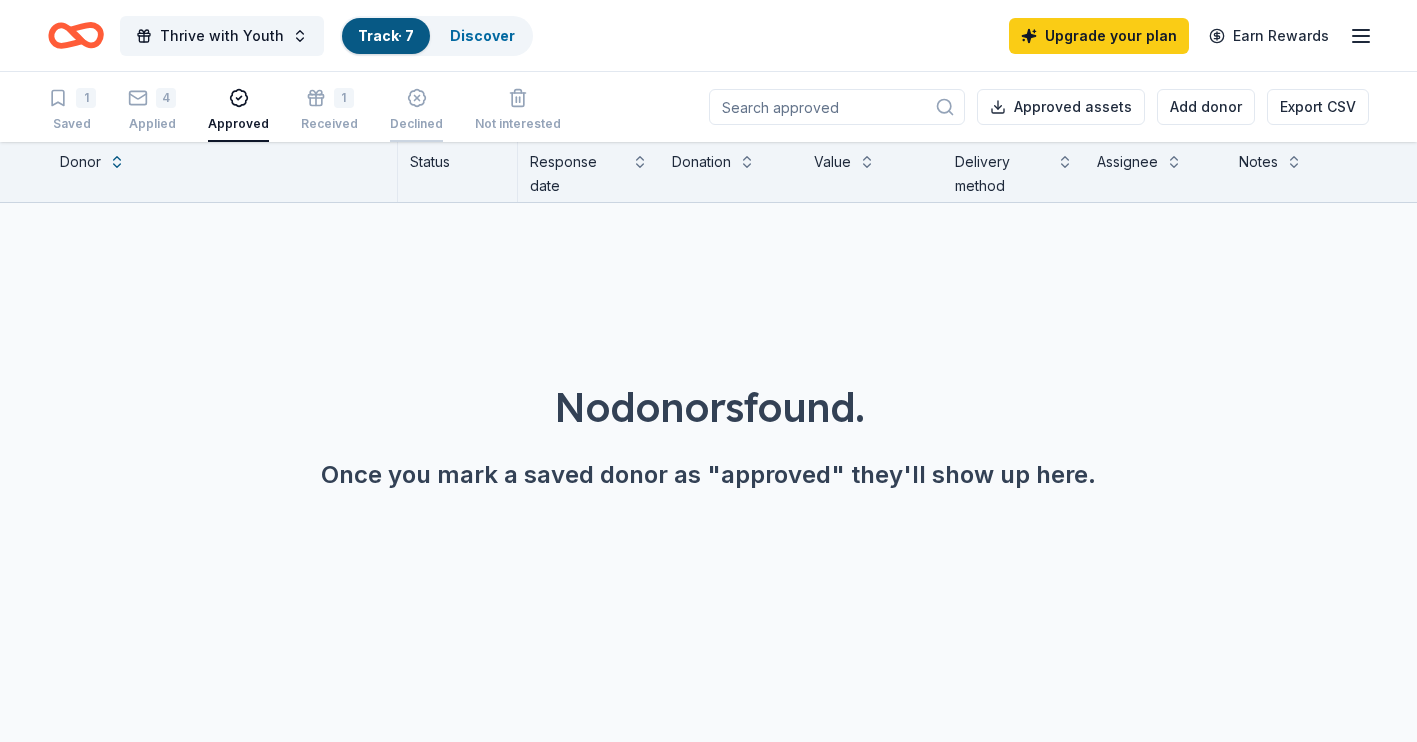 click 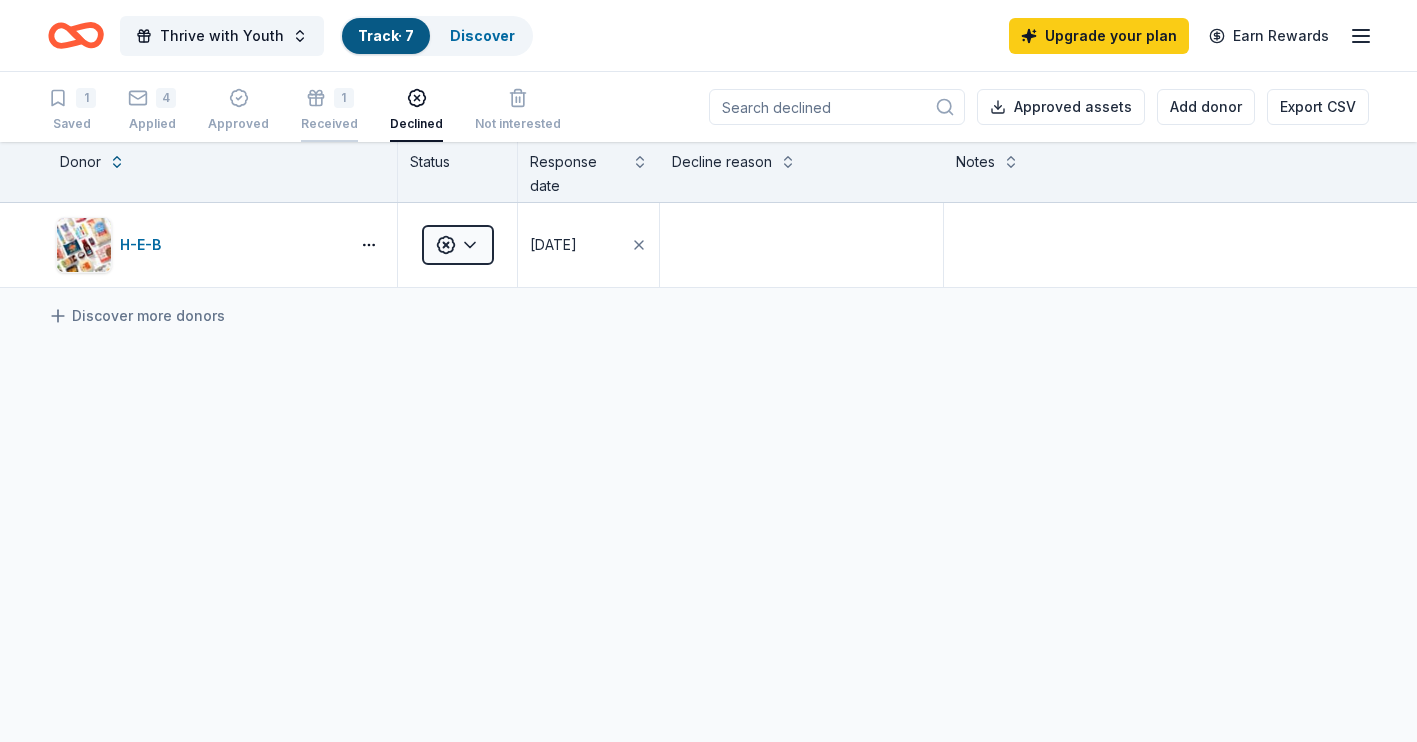 click 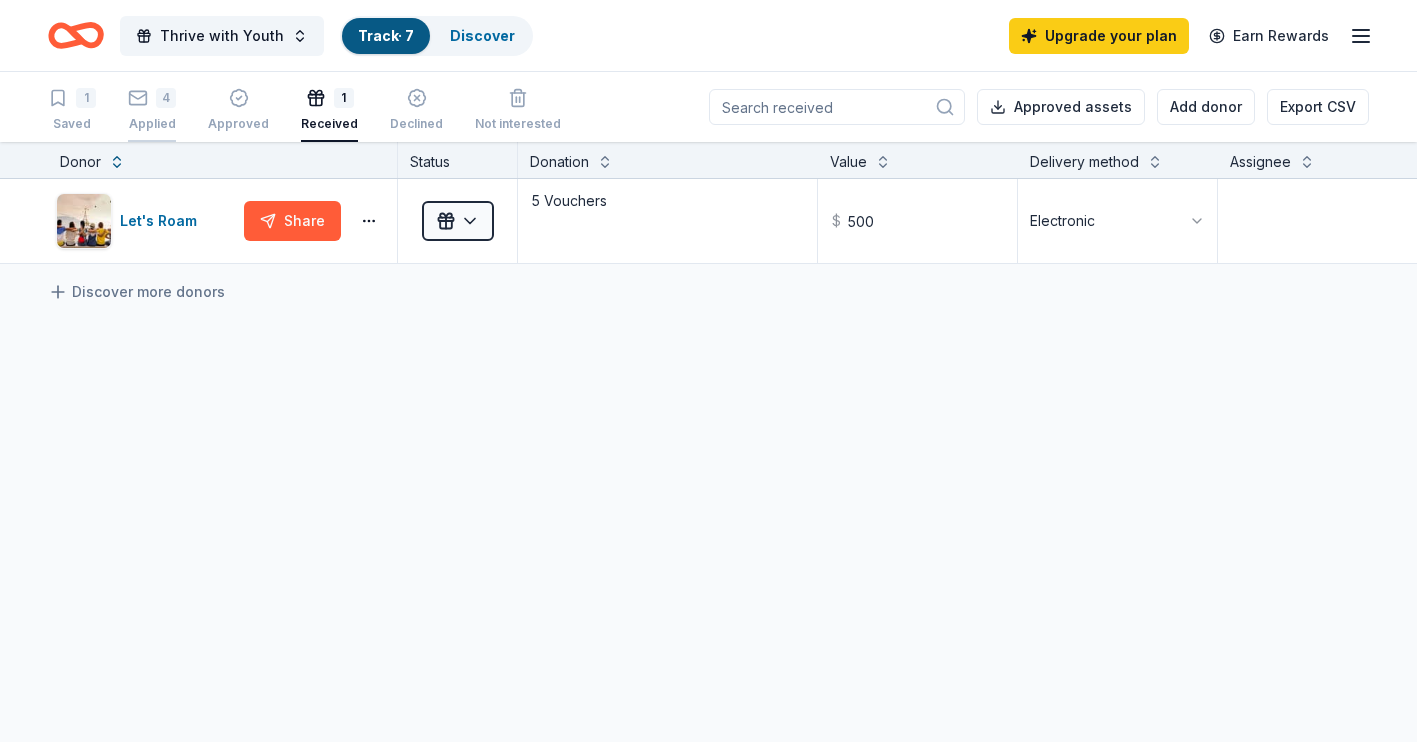 click on "4" at bounding box center (166, 98) 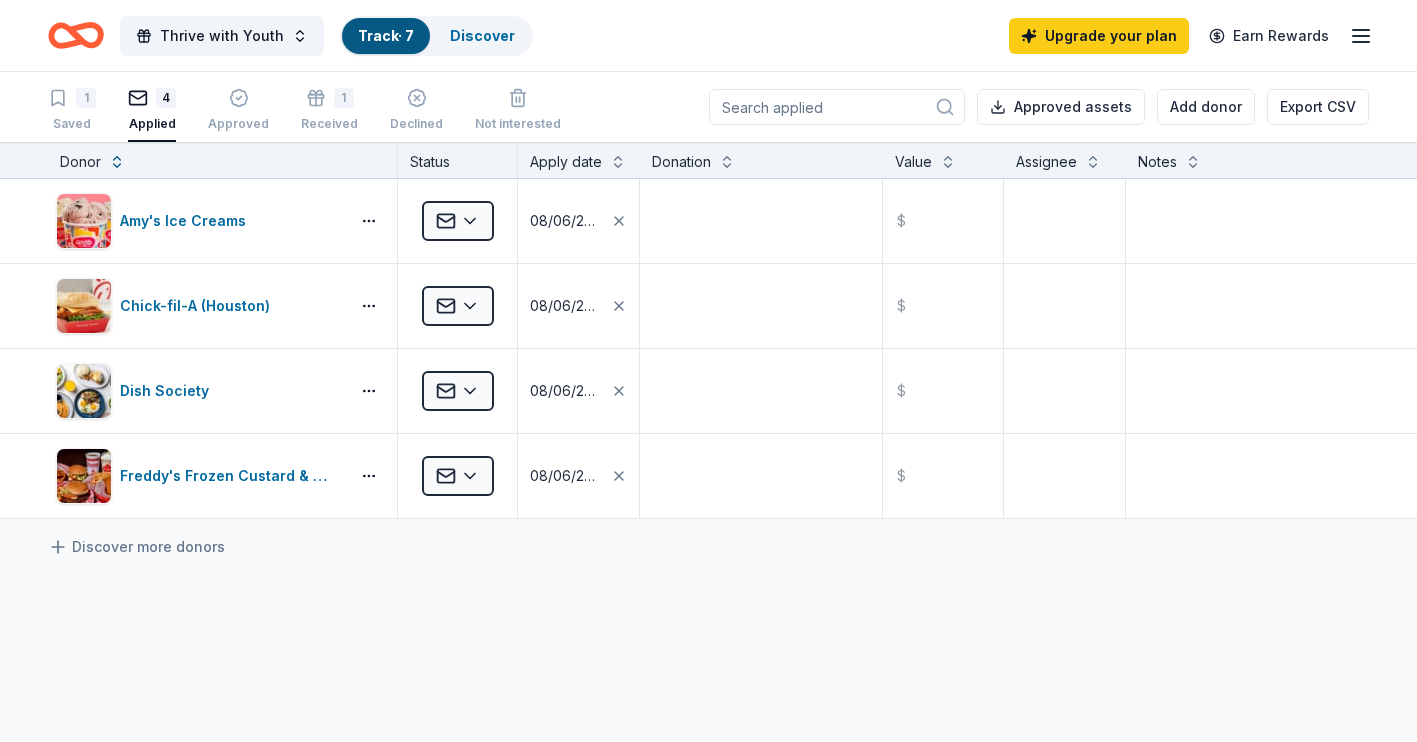 click 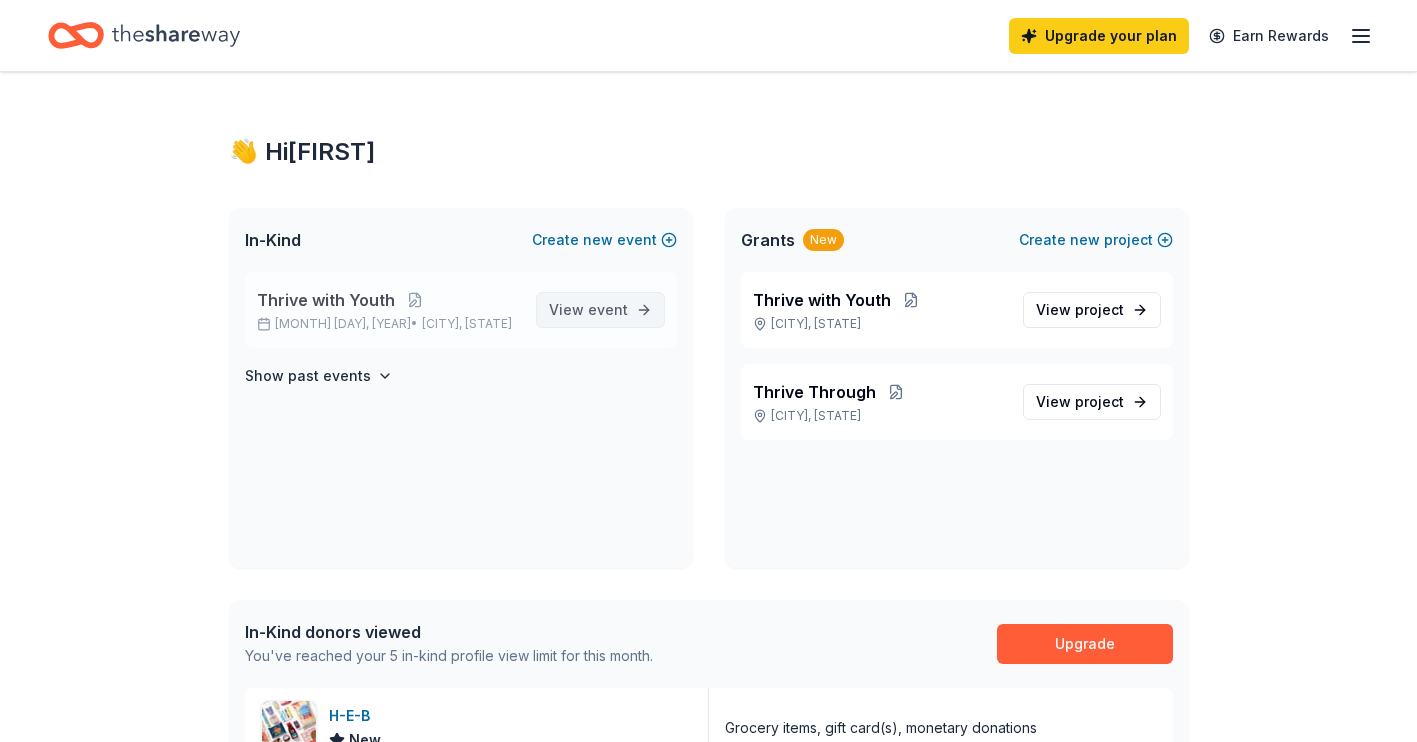 click on "event" at bounding box center (608, 309) 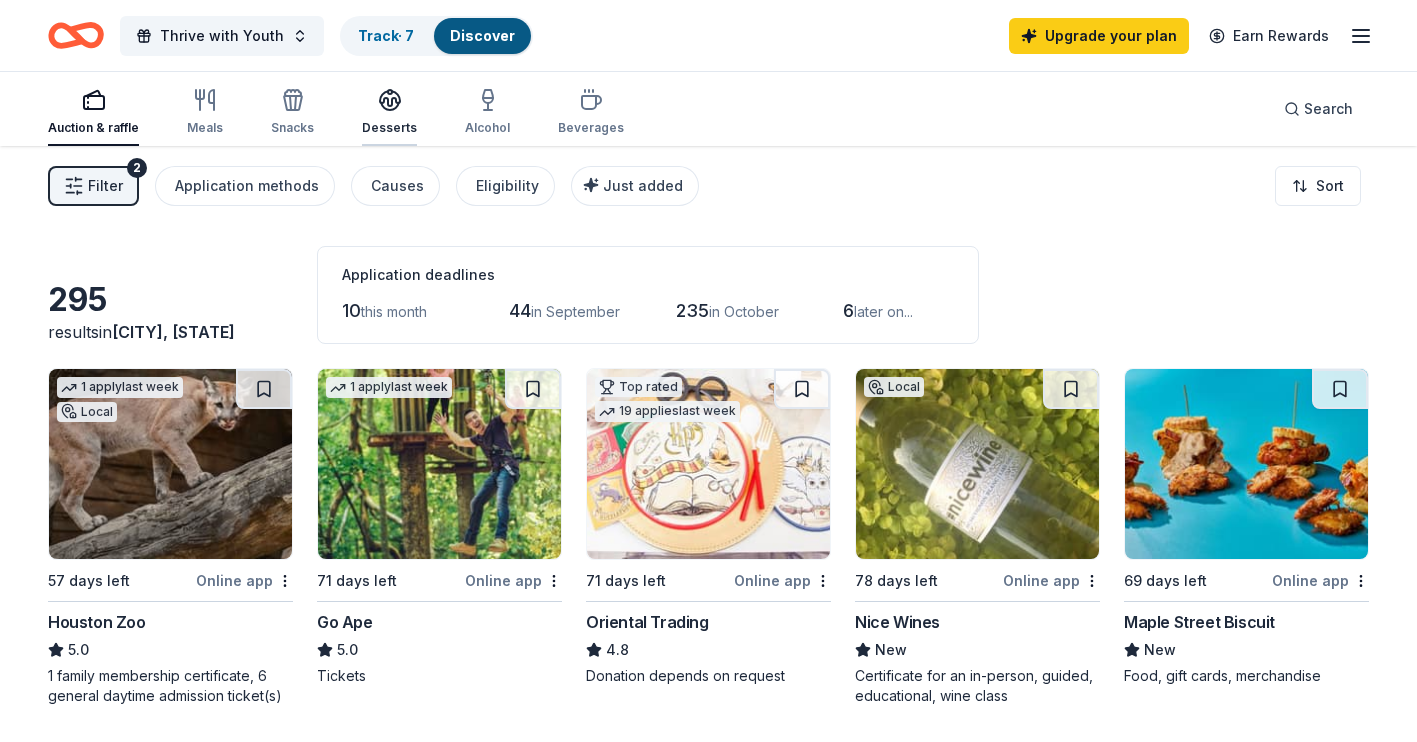 click 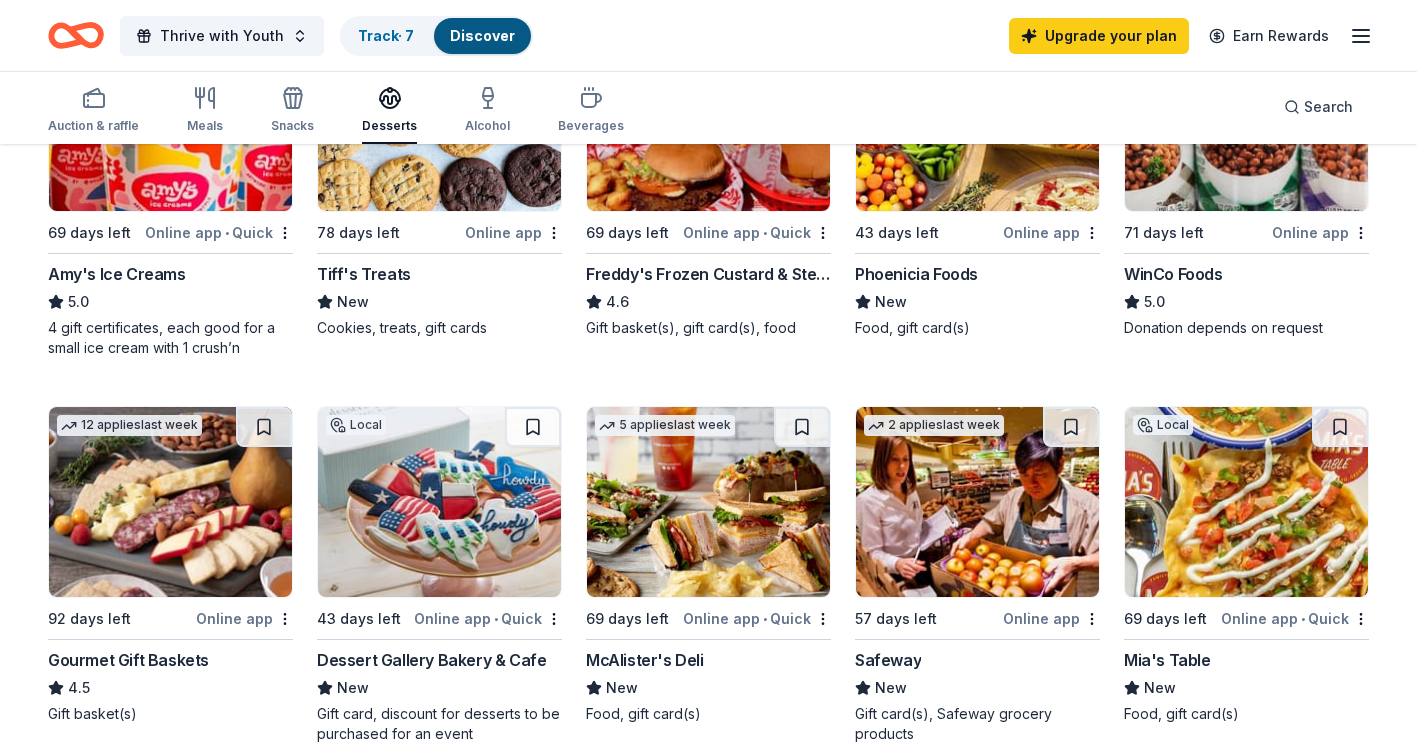scroll, scrollTop: 0, scrollLeft: 0, axis: both 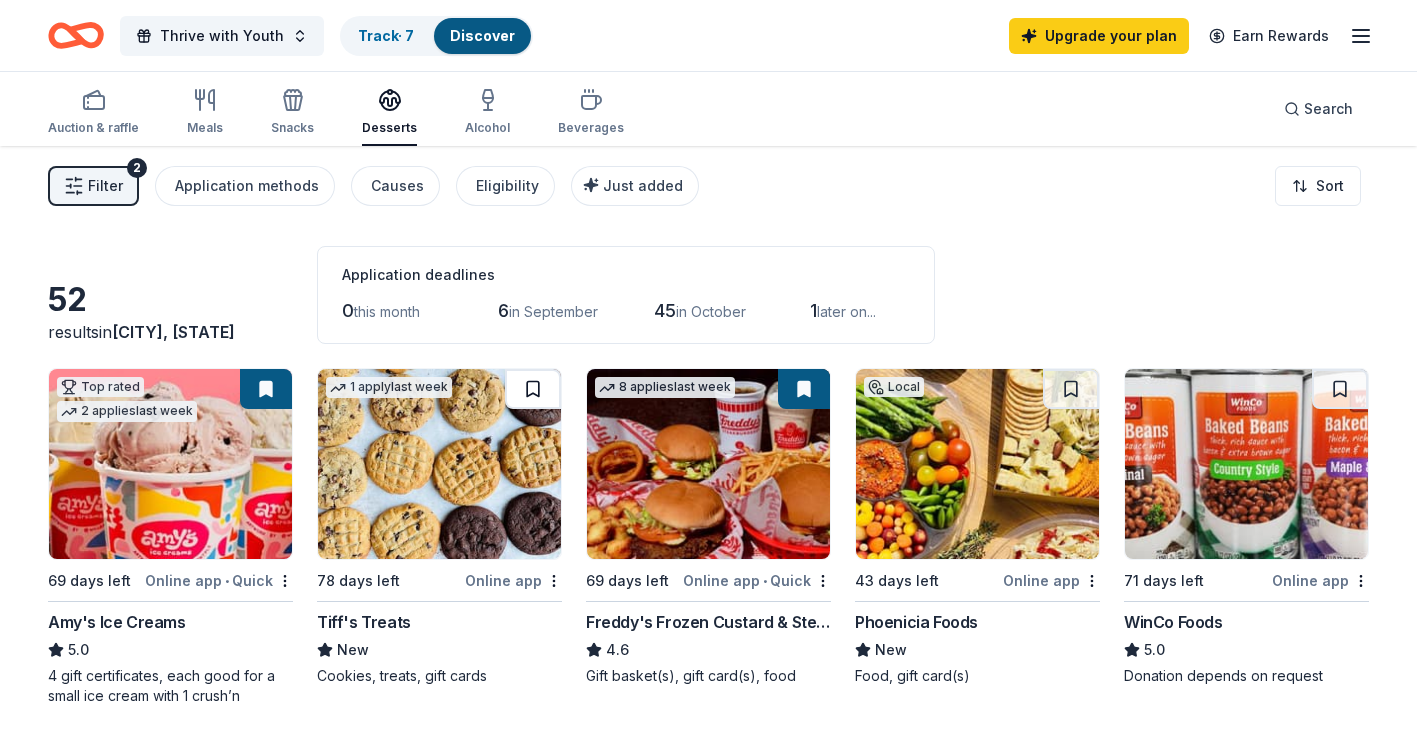 click at bounding box center (533, 389) 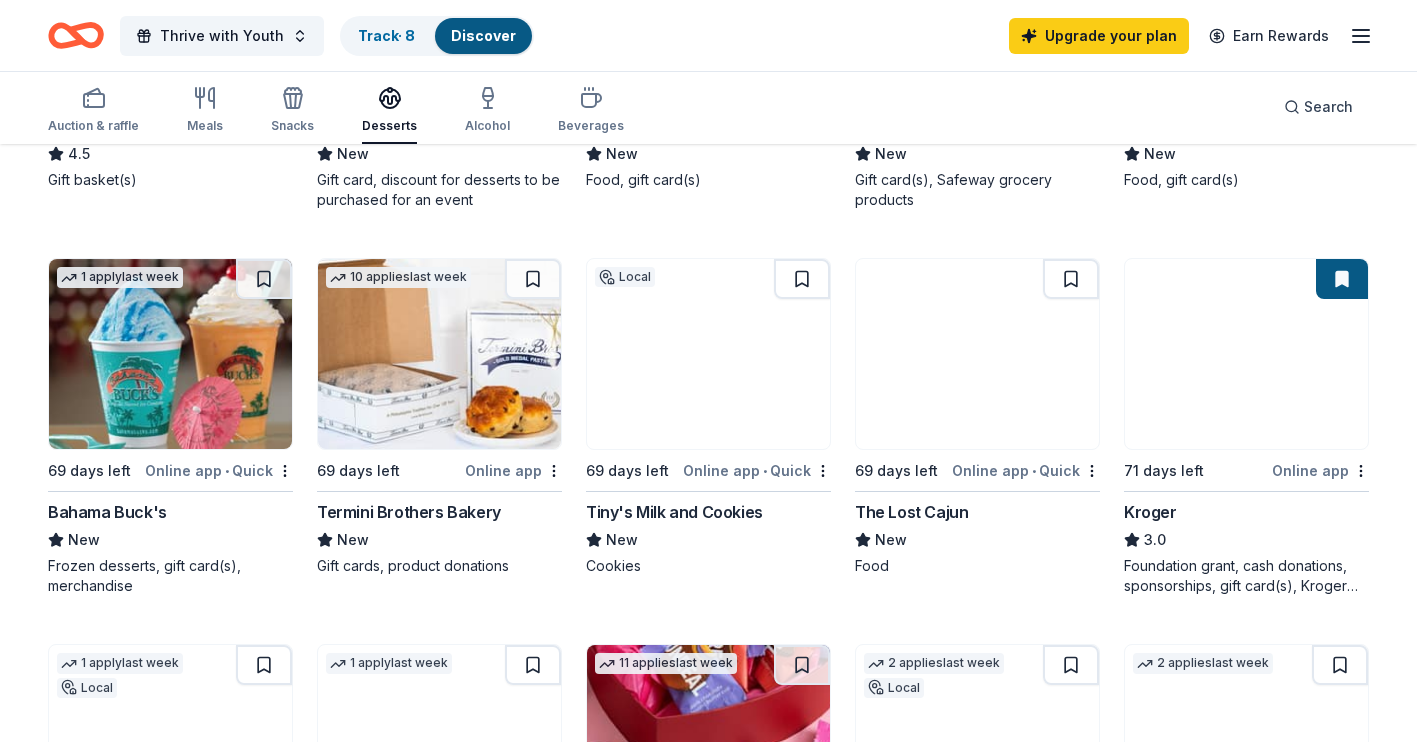 scroll, scrollTop: 870, scrollLeft: 0, axis: vertical 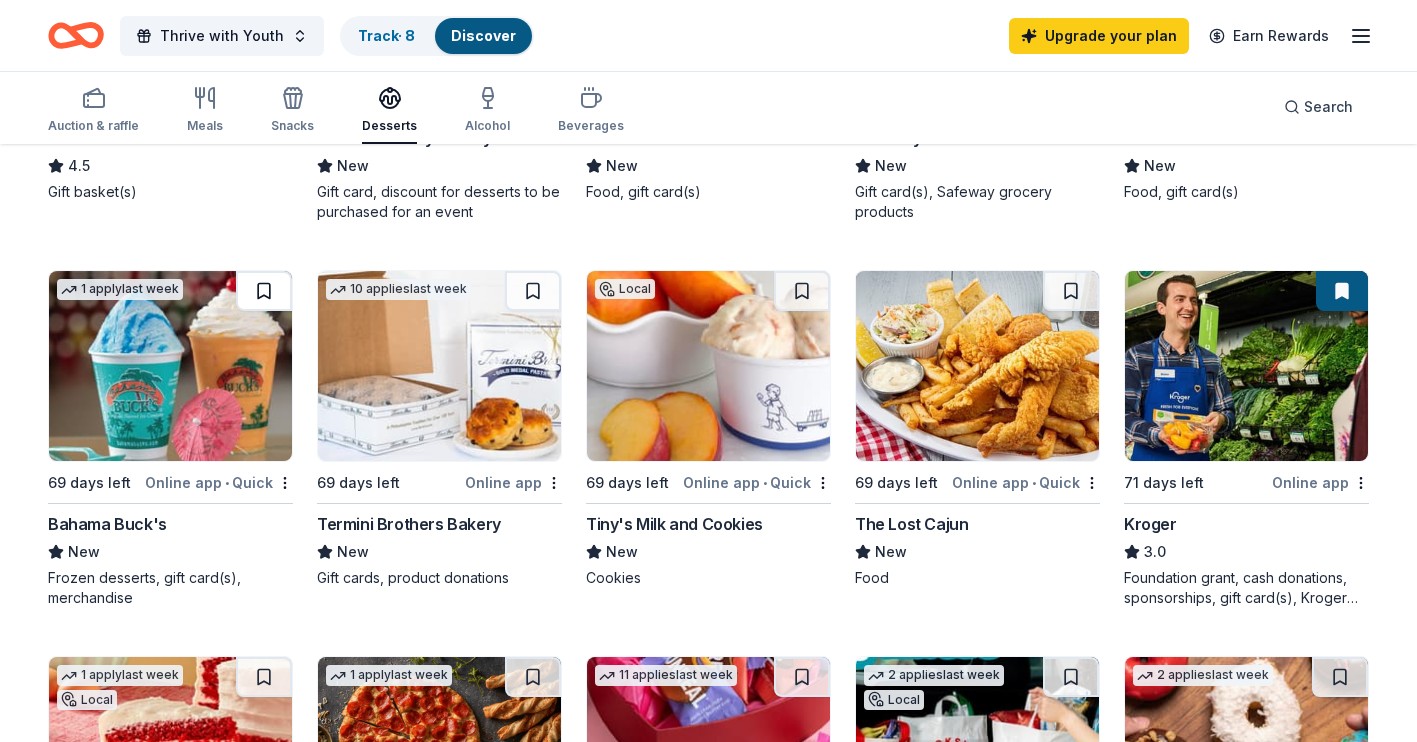 click at bounding box center [264, 291] 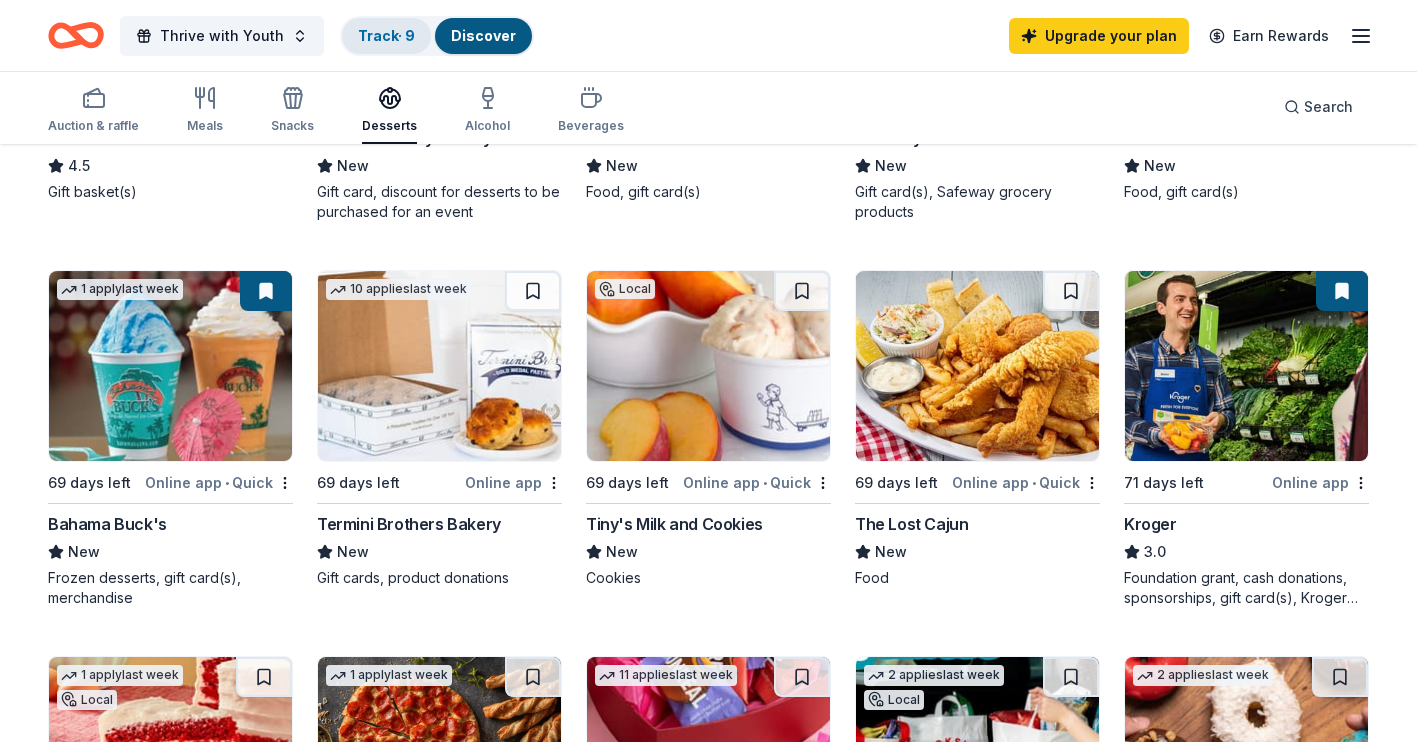 click on "Track  · 9" at bounding box center (386, 35) 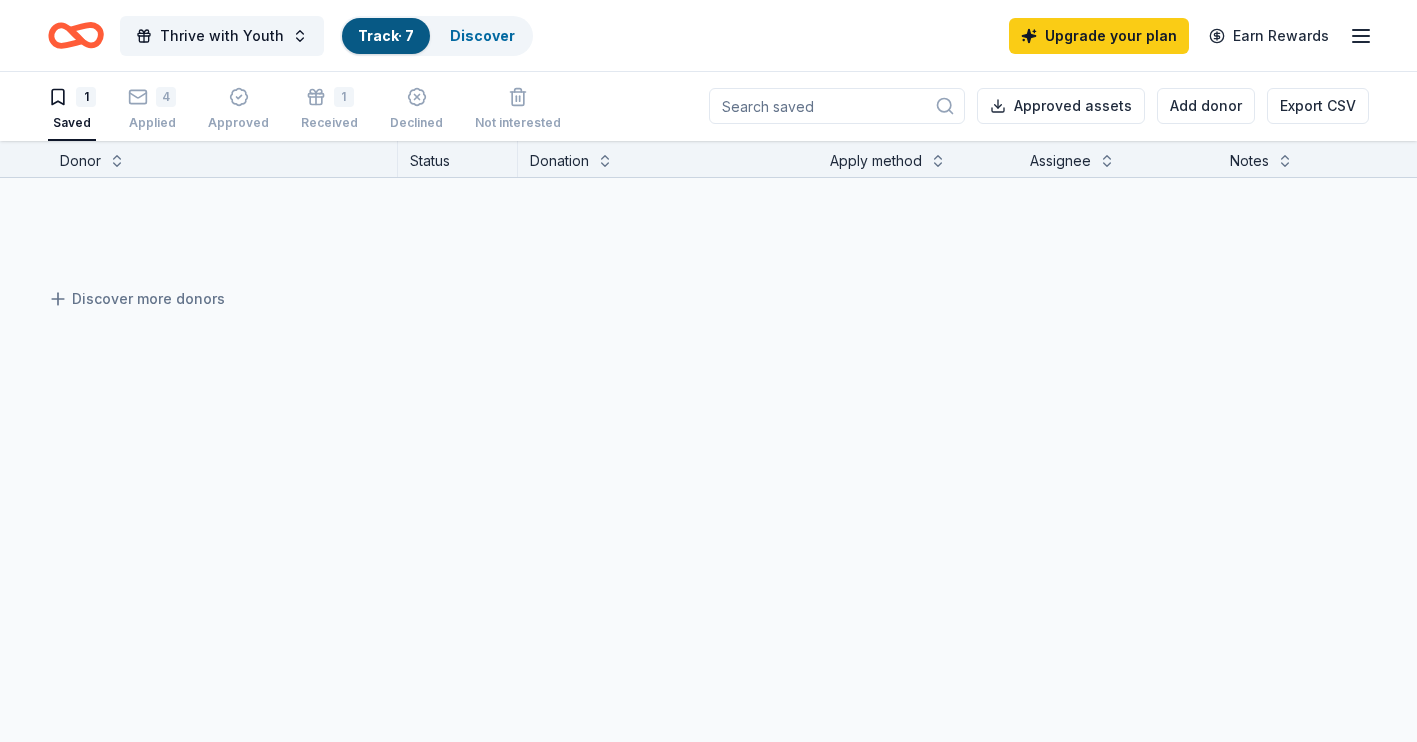 scroll, scrollTop: 1, scrollLeft: 0, axis: vertical 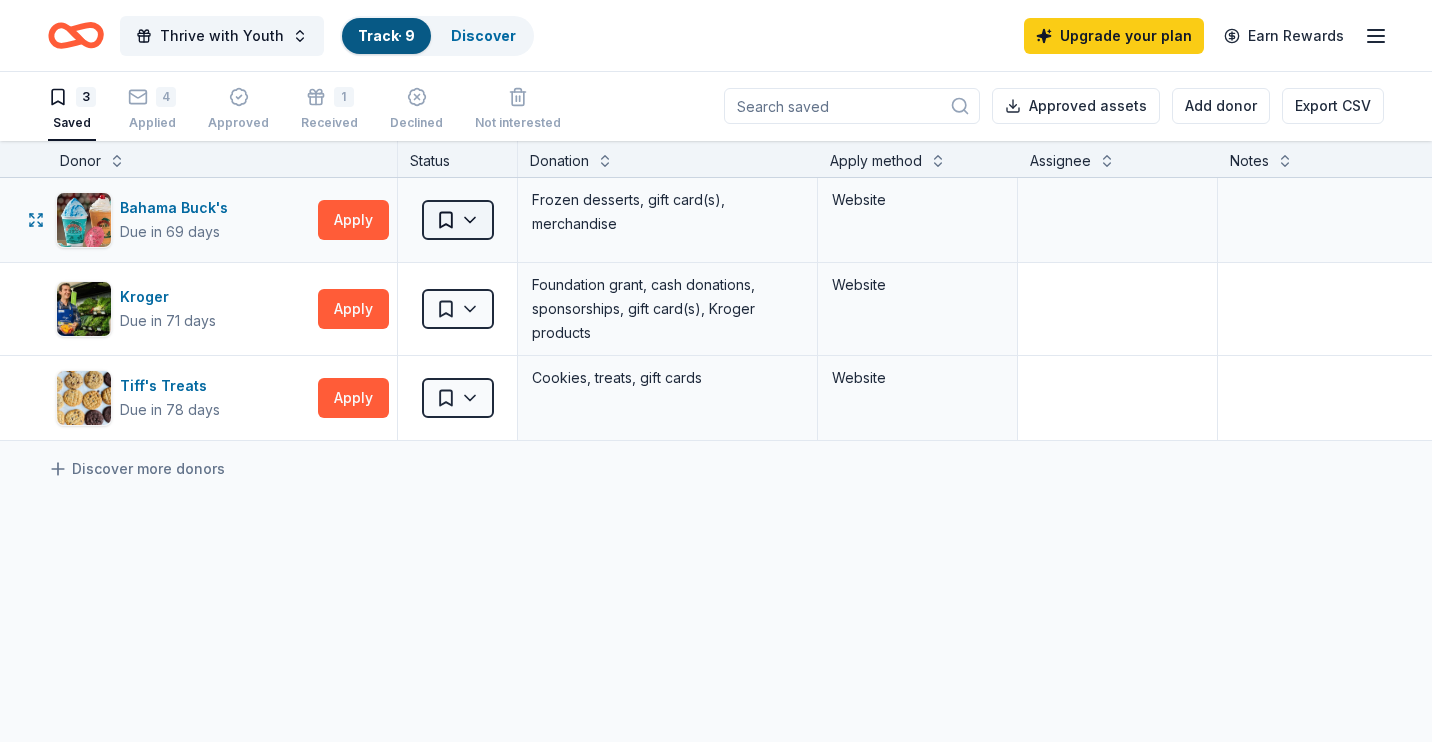 click on "Thrive with Youth Track  · 9 Discover Upgrade your plan Earn Rewards 3 Saved 4 Applied Approved 1 Received Declined Not interested  Approved assets Add donor Export CSV Donor Status Donation Apply method Assignee Notes Bahama Buck's Due in 69 days Apply Saved Frozen desserts, gift card(s), merchandise Website Kroger Due in 71 days Apply Saved Foundation grant, cash donations, sponsorships, gift card(s), Kroger products Website Tiff's Treats Due in 78 days Apply Saved Cookies, treats, gift cards Website   Discover more donors Saved" at bounding box center [716, 370] 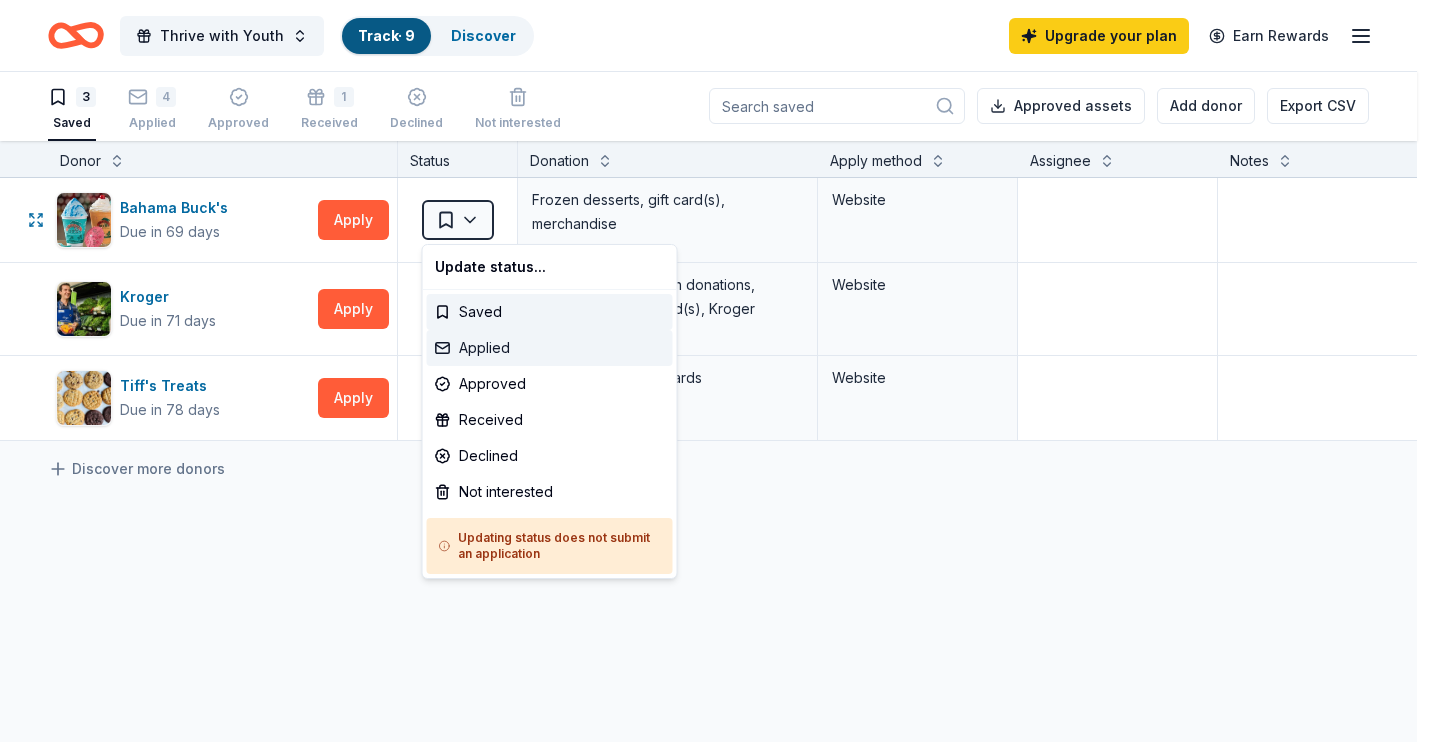 click on "Applied" at bounding box center (550, 348) 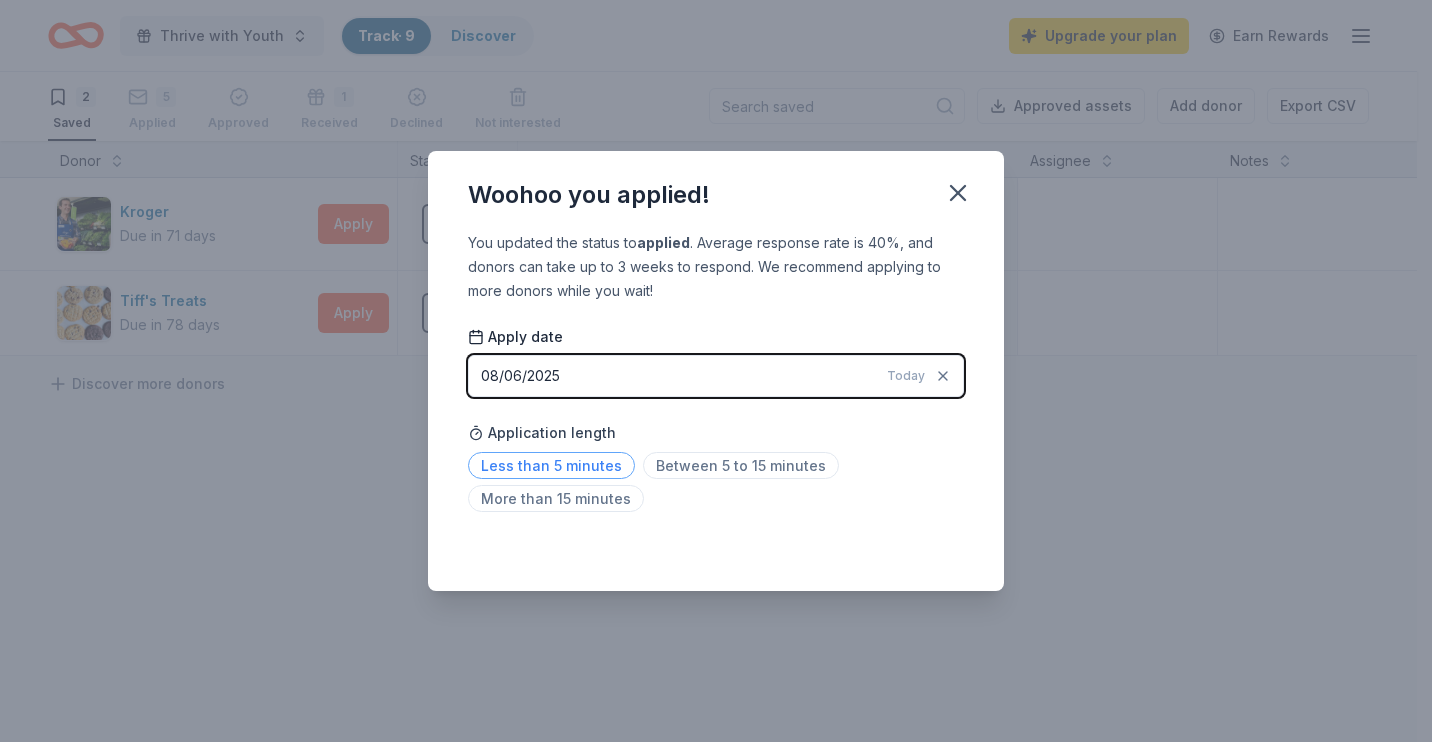 click on "Less than 5 minutes" at bounding box center (551, 465) 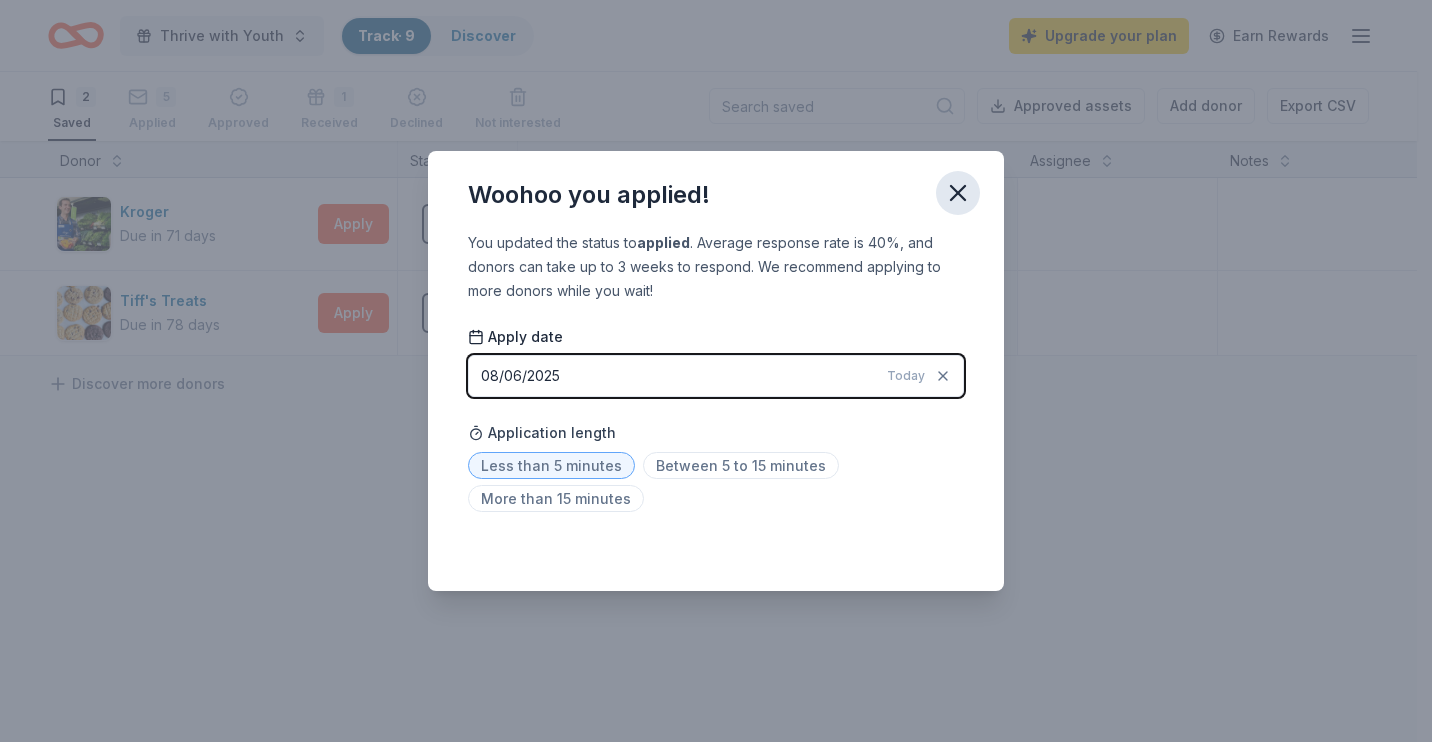 click 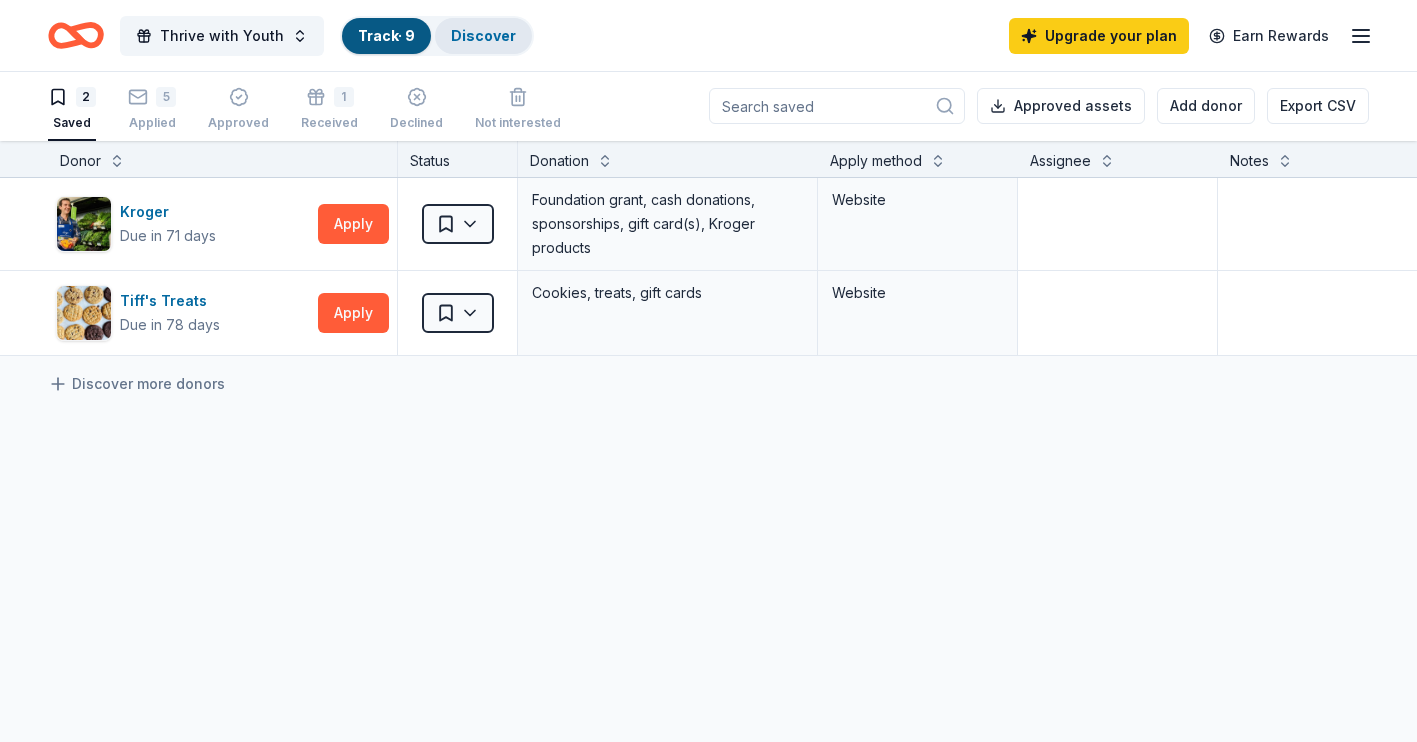 click on "Discover" at bounding box center (483, 35) 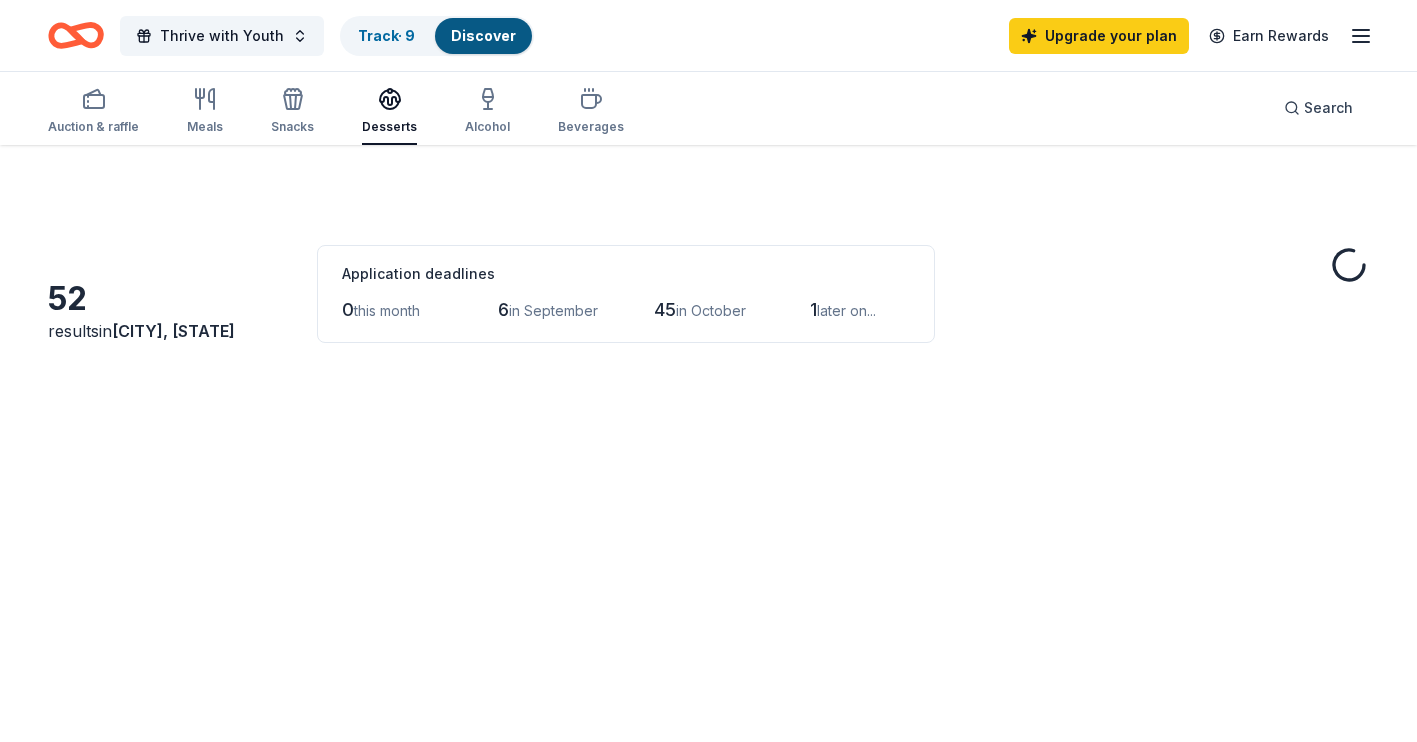 scroll, scrollTop: 0, scrollLeft: 0, axis: both 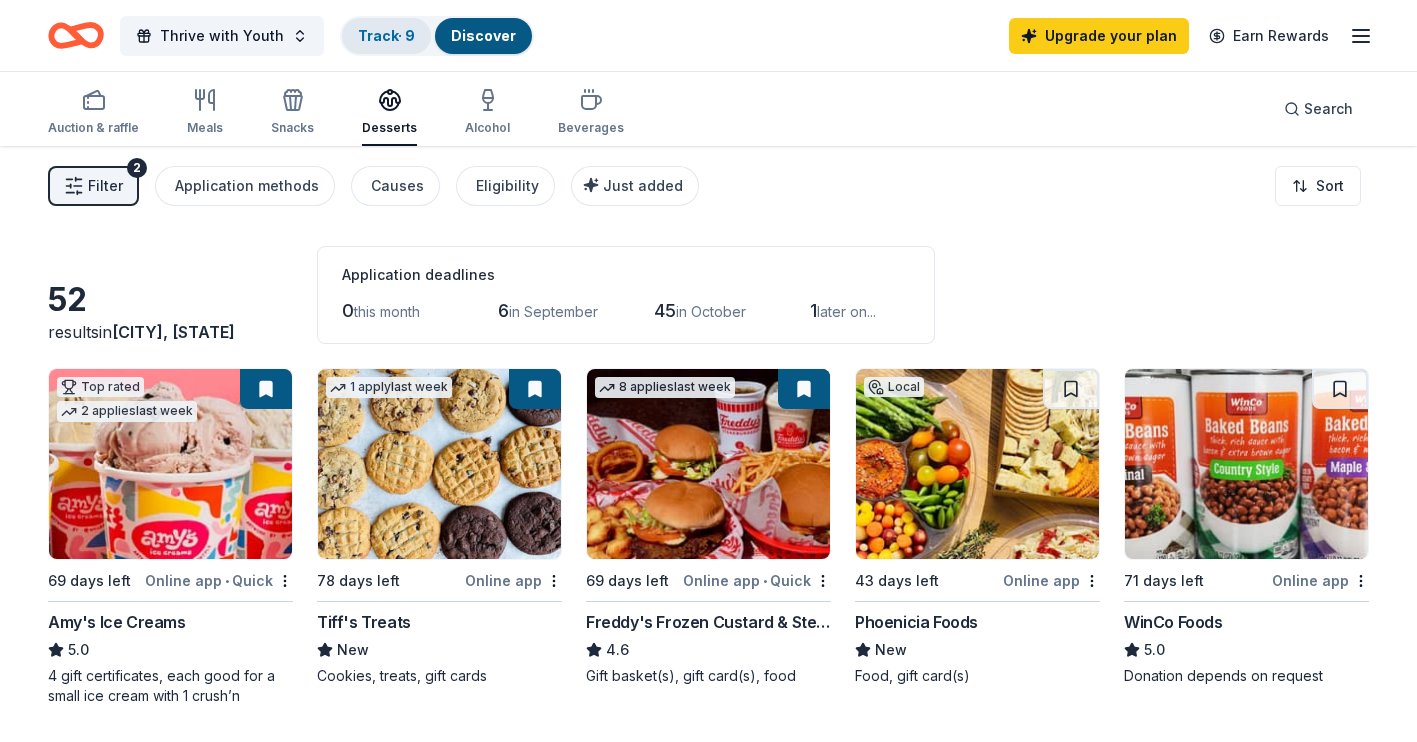 click on "Track  · 9" at bounding box center (386, 35) 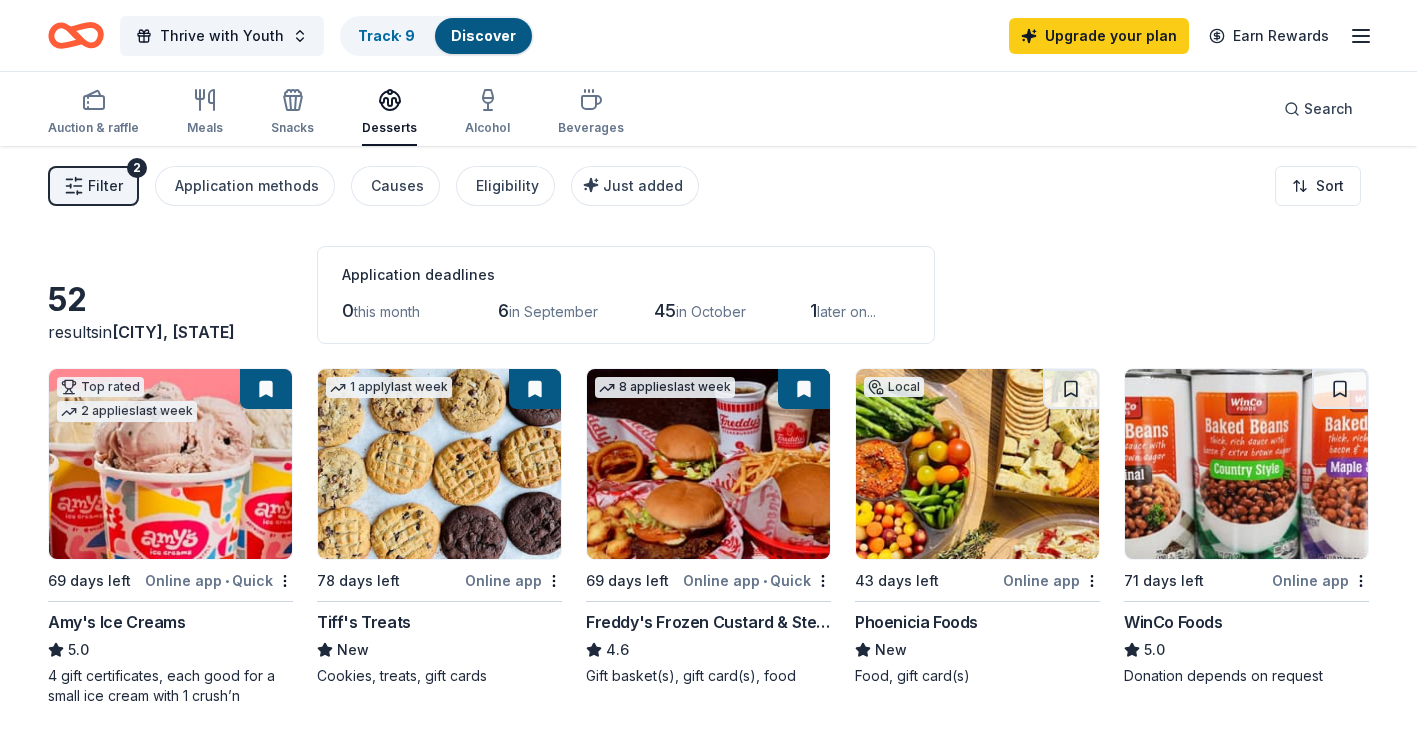 scroll, scrollTop: 1, scrollLeft: 0, axis: vertical 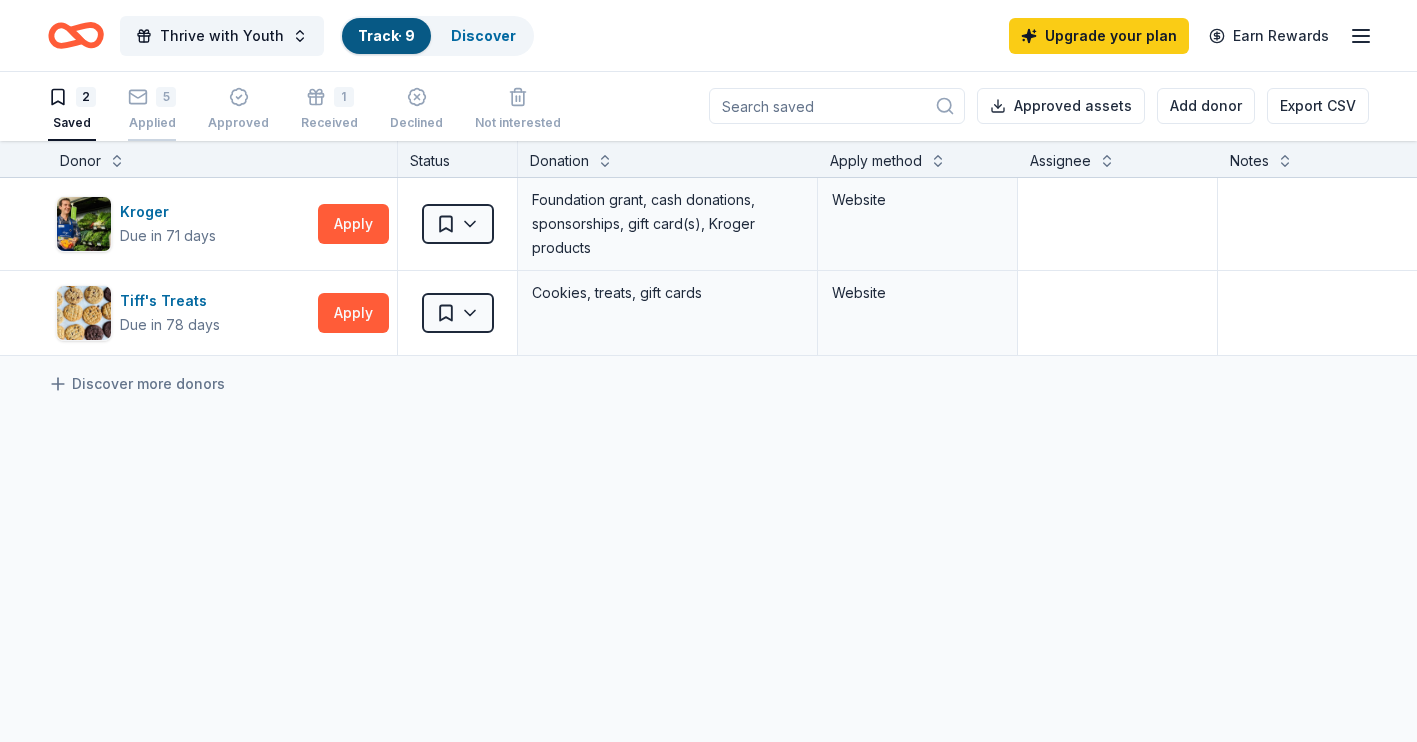 click on "5 Applied" at bounding box center (152, 109) 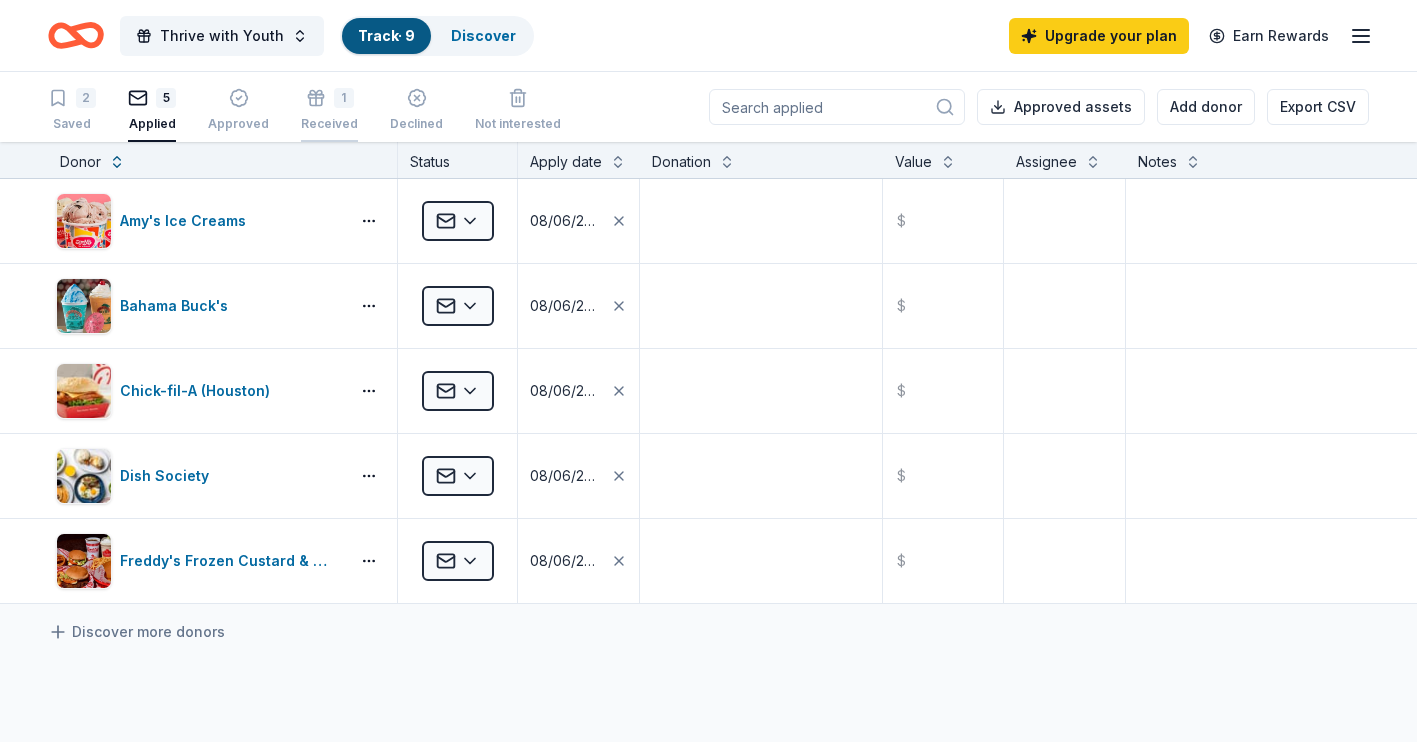 click on "1 Received" at bounding box center [329, 110] 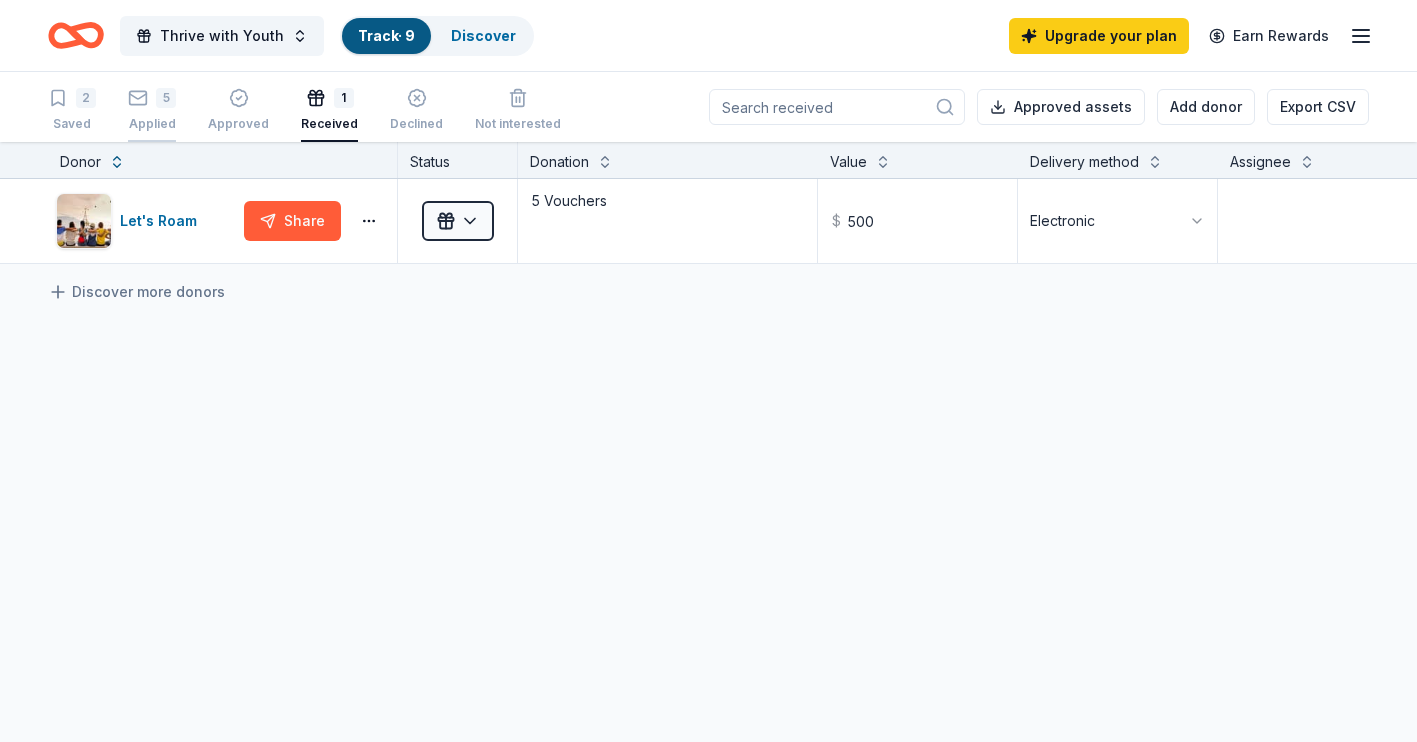click on "5" at bounding box center [152, 98] 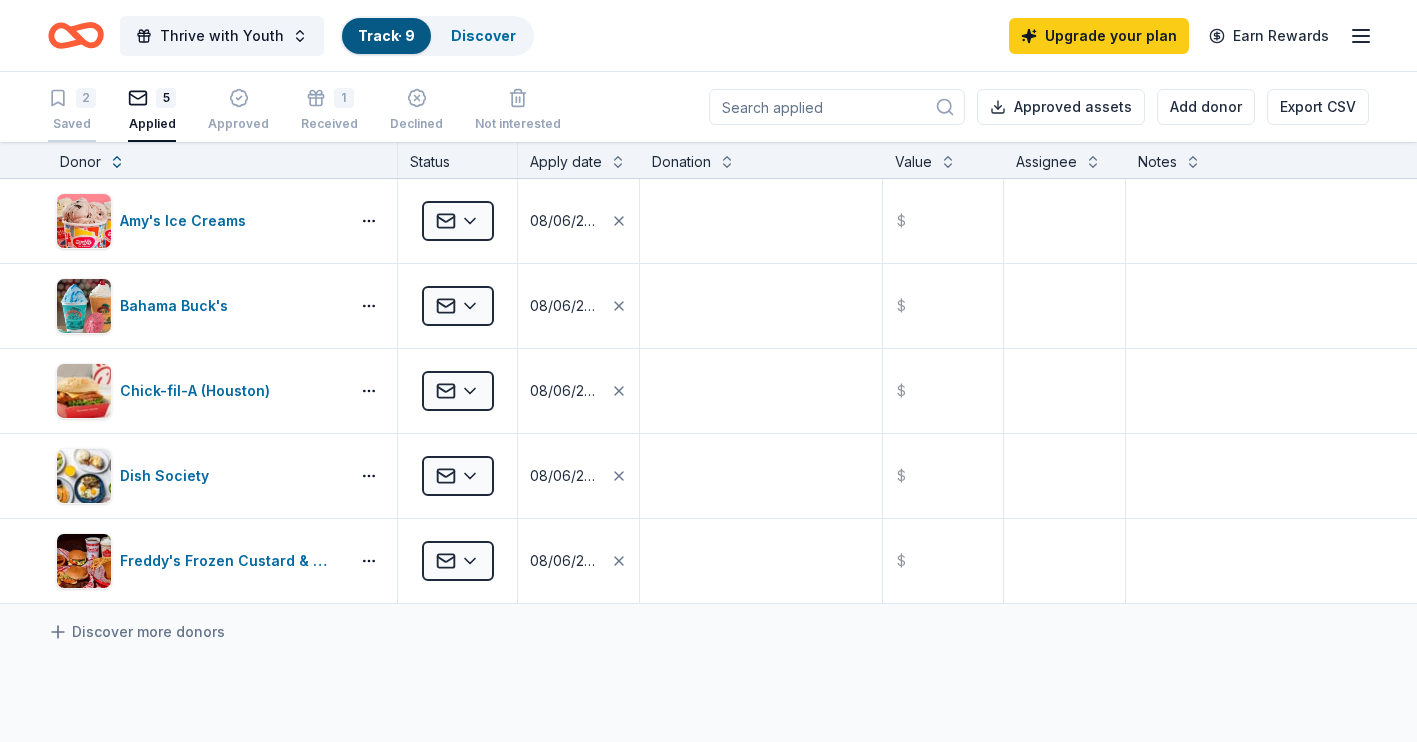 click on "2" at bounding box center (86, 98) 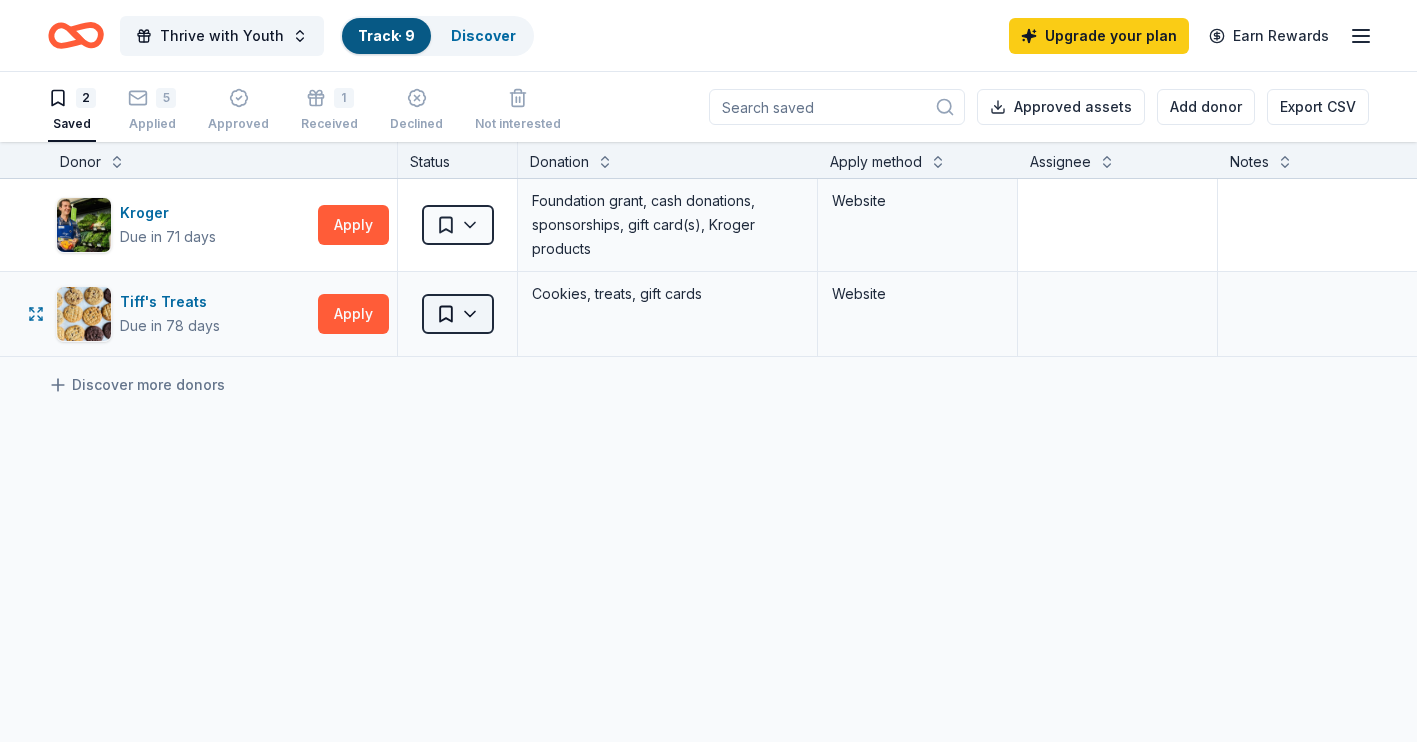 click on "Thrive with Youth Track  · 9 Discover Upgrade your plan Earn Rewards 2 Saved 5 Applied Approved 1 Received Declined Not interested  Approved assets Add donor Export CSV Donor Status Donation Apply method Assignee Notes Kroger Due in 71 days Apply Saved Foundation grant, cash donations, sponsorships, gift card(s), Kroger products Website Tiff's Treats Due in 78 days Apply Saved Cookies, treats, gift cards Website   Discover more donors Saved" at bounding box center [708, 371] 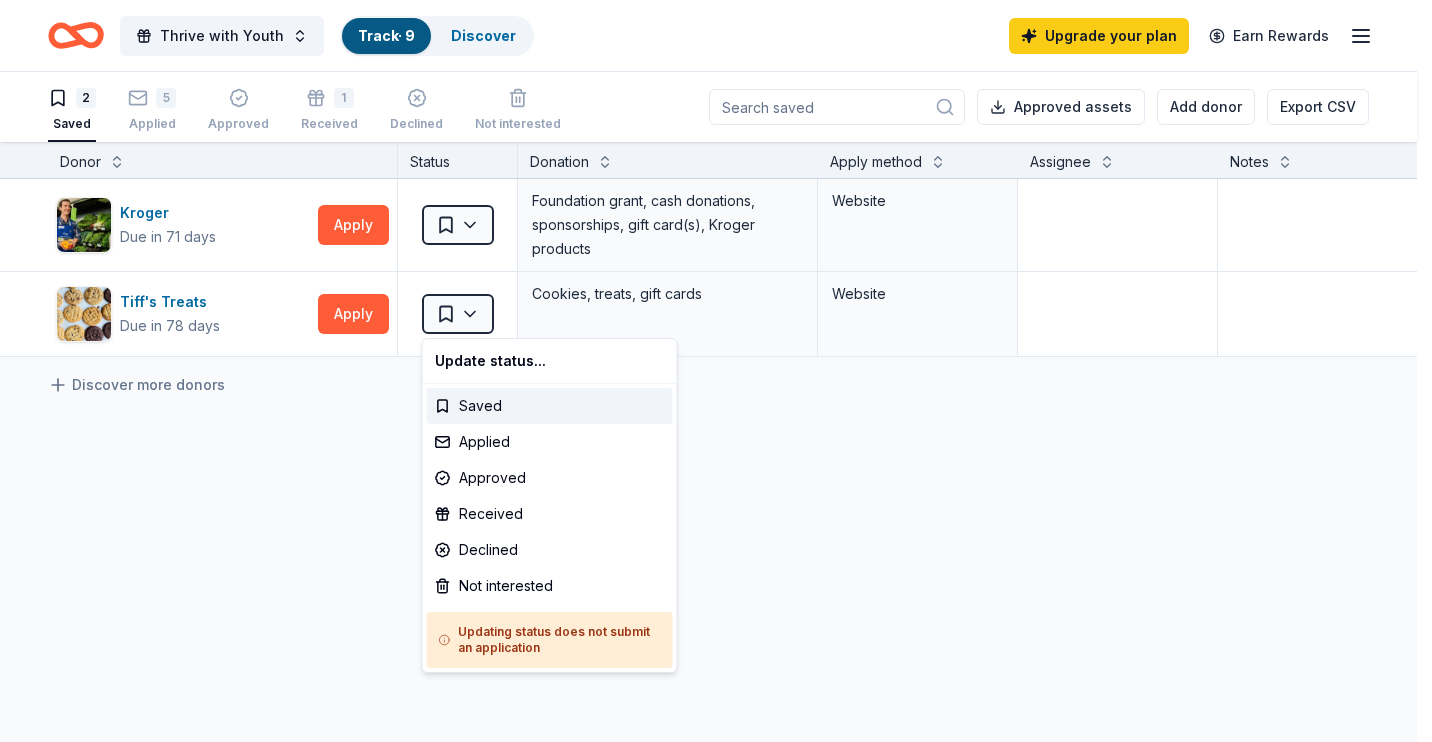 click on "Thrive with Youth Track  · 9 Discover Upgrade your plan Earn Rewards 2 Saved 5 Applied Approved 1 Received Declined Not interested  Approved assets Add donor Export CSV Donor Status Donation Apply method Assignee Notes Kroger Due in 71 days Apply Saved Foundation grant, cash donations, sponsorships, gift card(s), Kroger products Website Tiff's Treats Due in 78 days Apply Saved Cookies, treats, gift cards Website   Discover more donors Saved Update status... Saved Applied Approved Received Declined Not interested Updating status does not submit an application" at bounding box center (716, 371) 